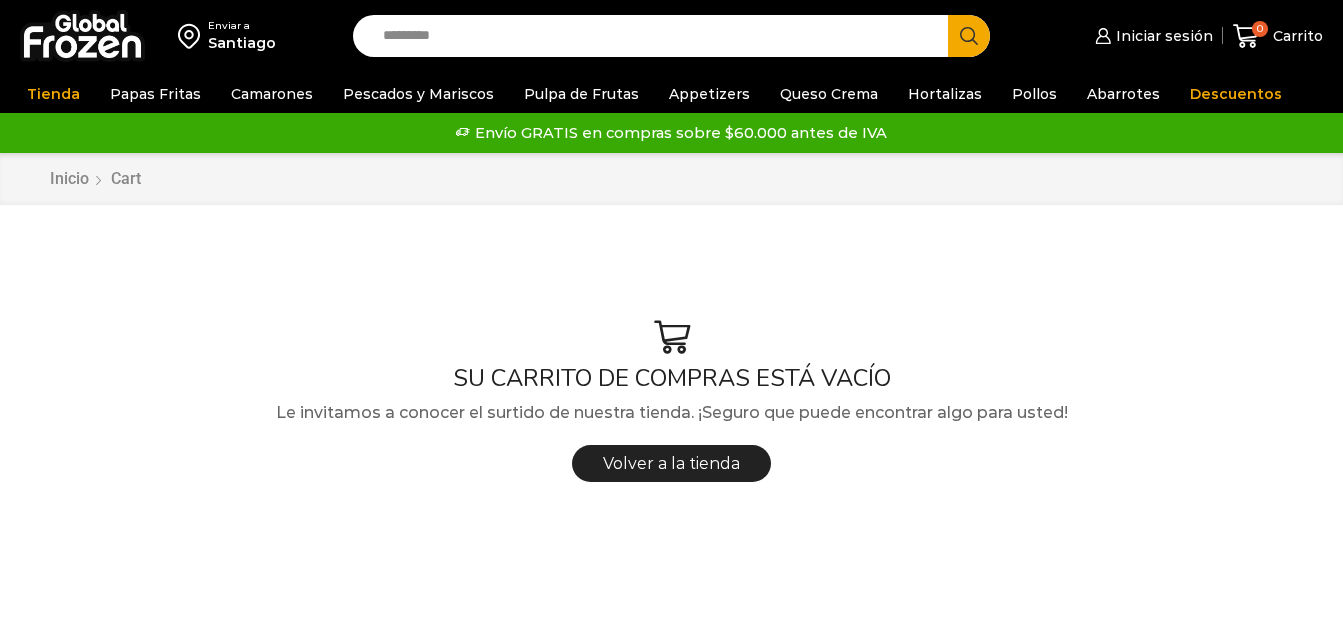 scroll, scrollTop: 0, scrollLeft: 0, axis: both 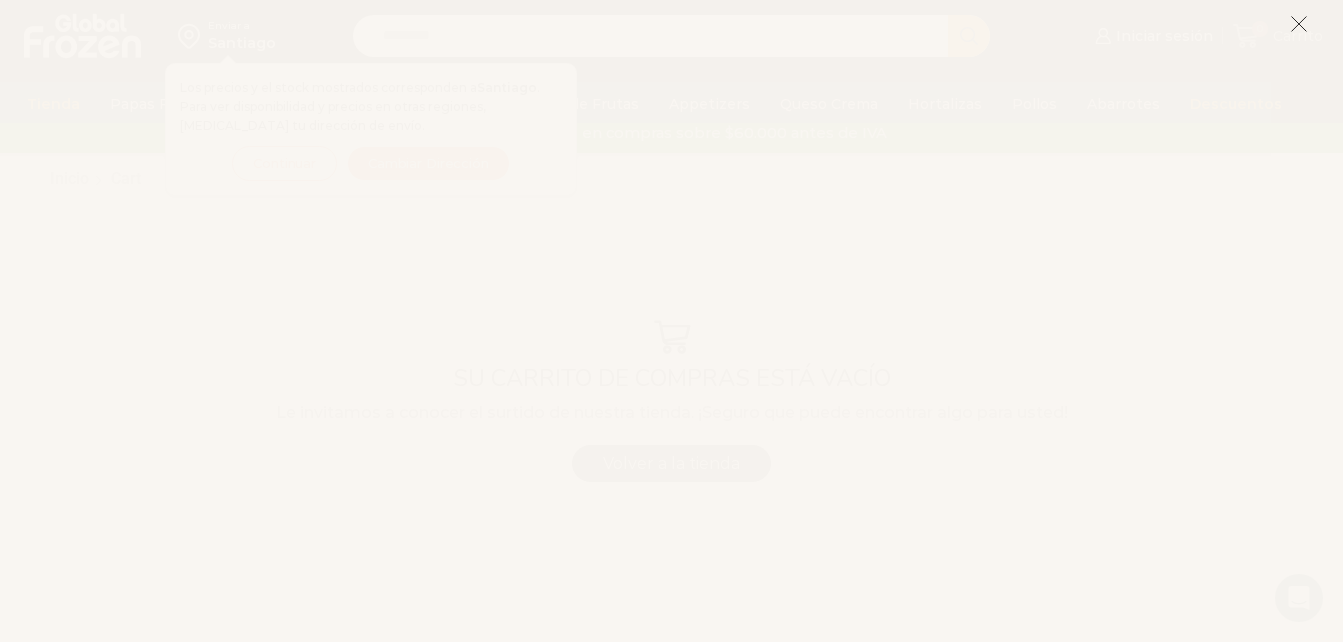 click 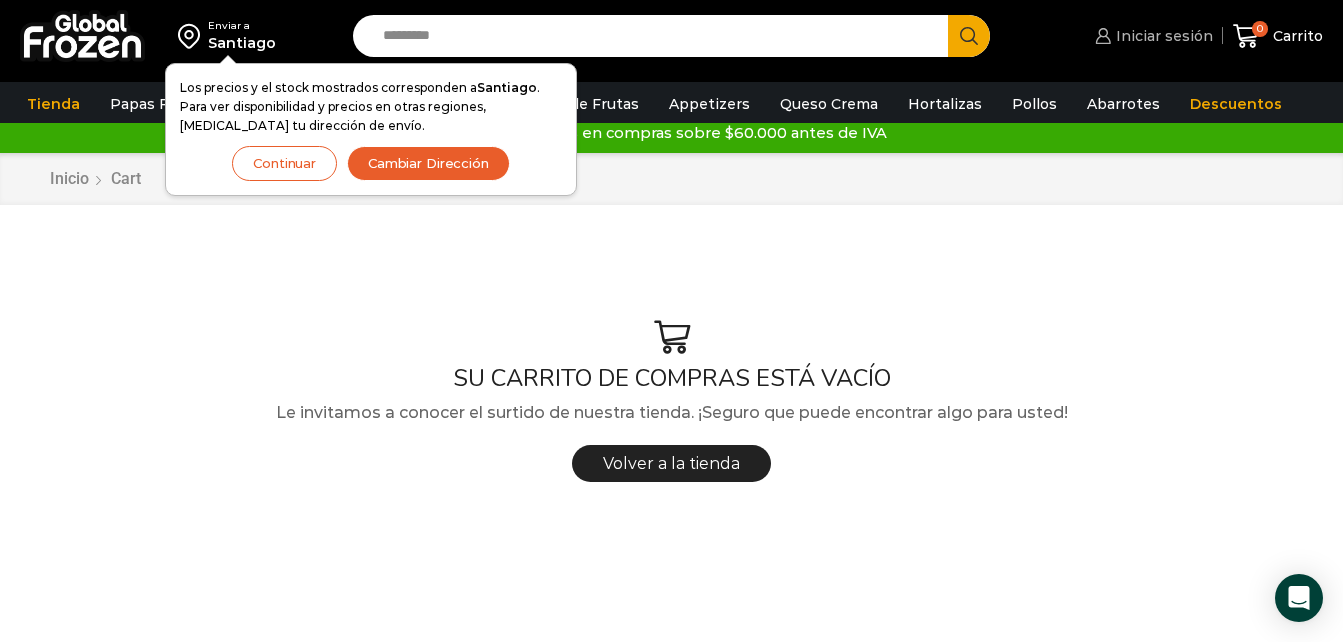 click on "Iniciar sesión" at bounding box center (1162, 36) 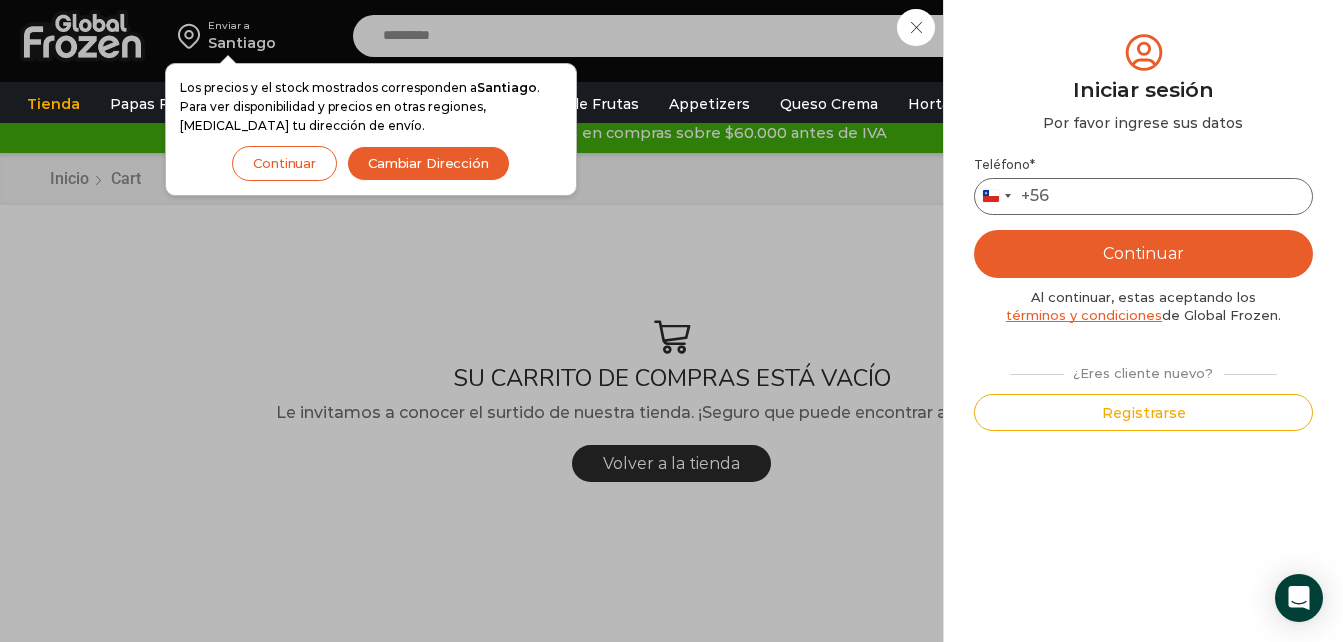 click on "Teléfono
*" at bounding box center (1143, 196) 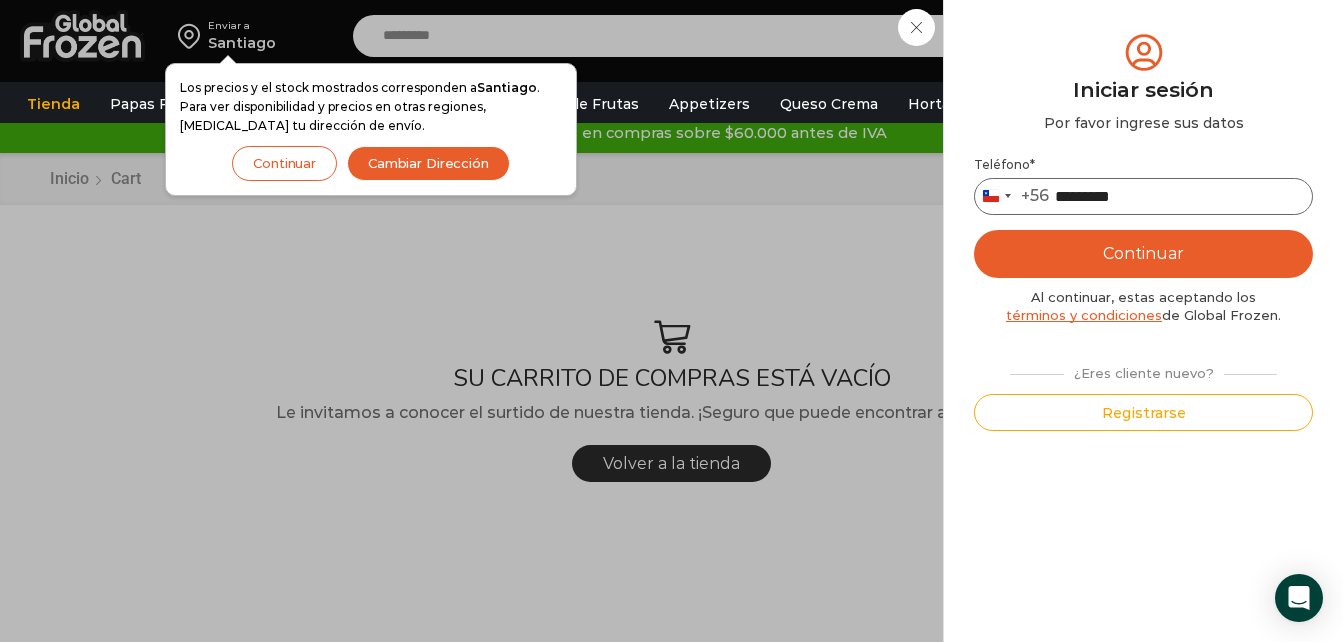 type on "*********" 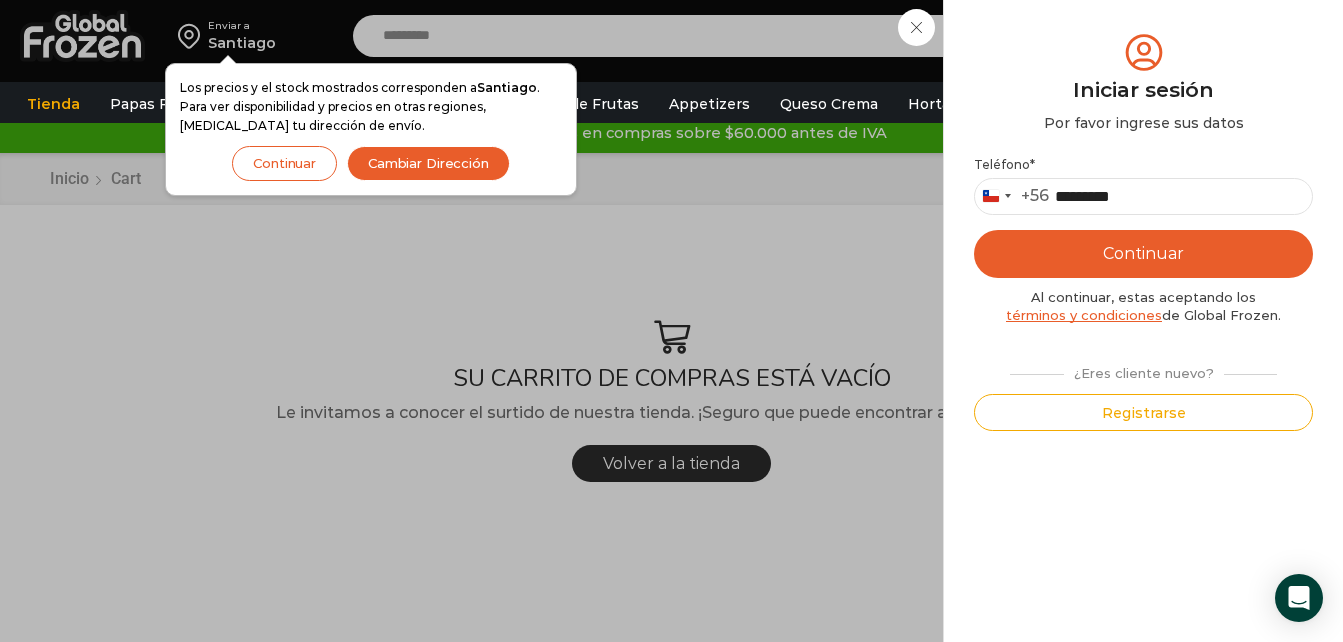 click on "Continuar" at bounding box center [1143, 254] 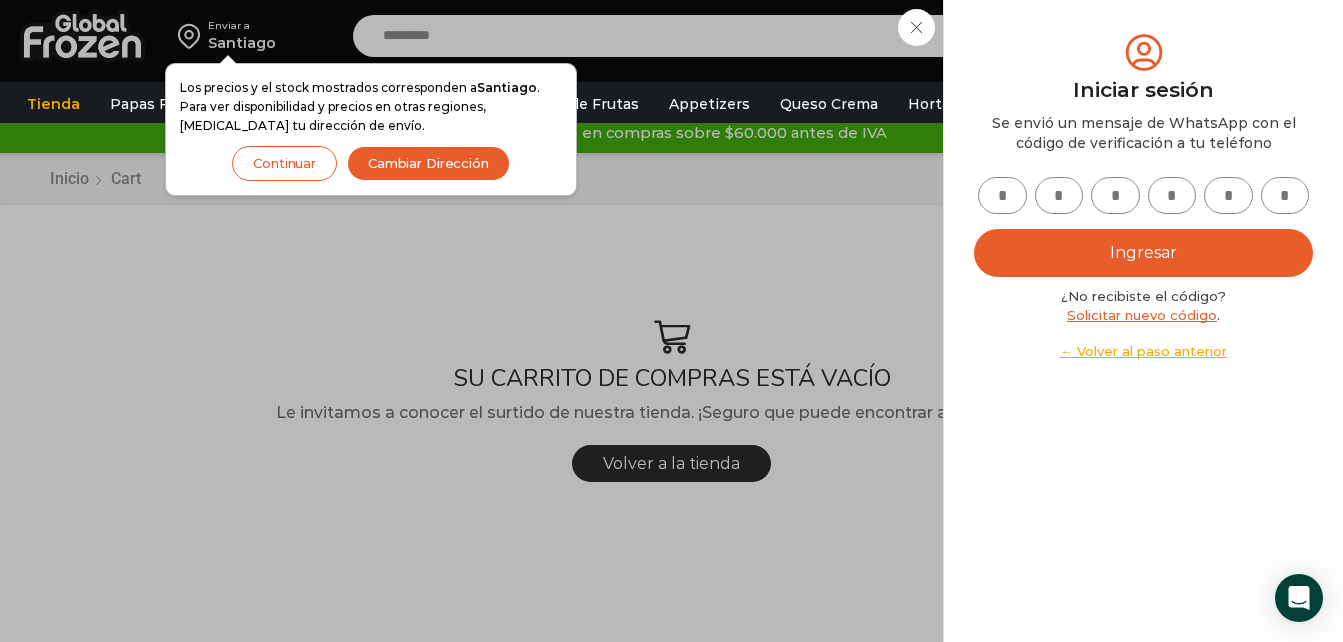 click at bounding box center [1002, 195] 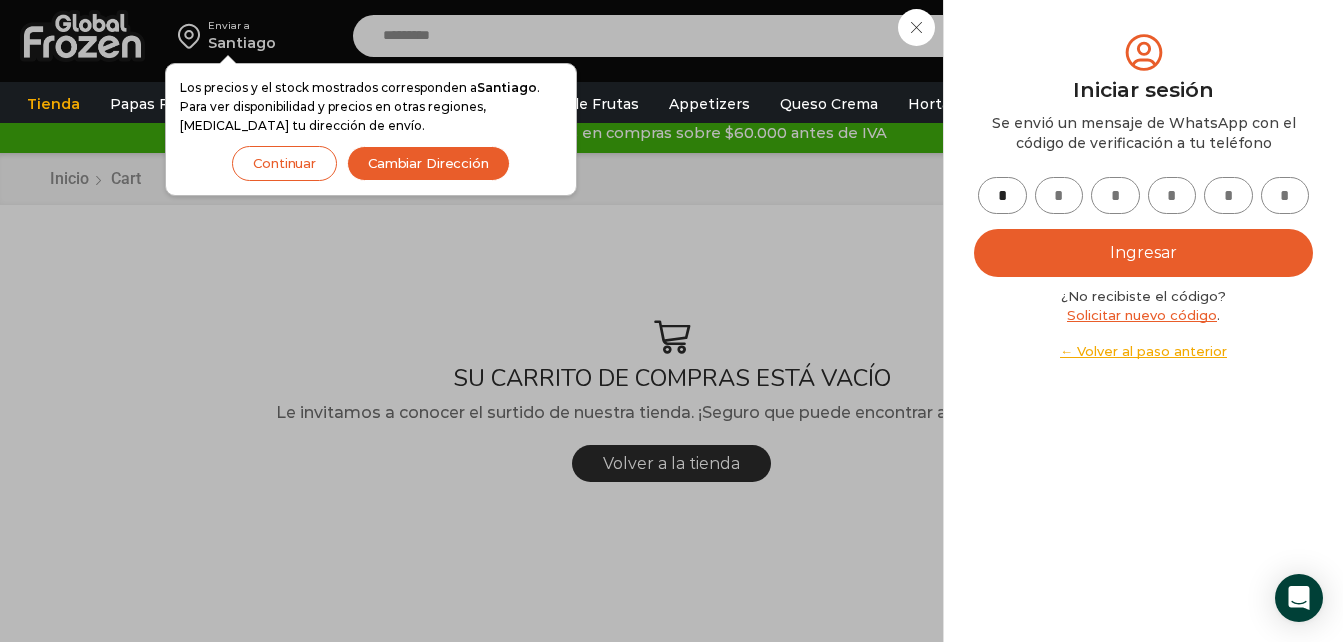 type on "*" 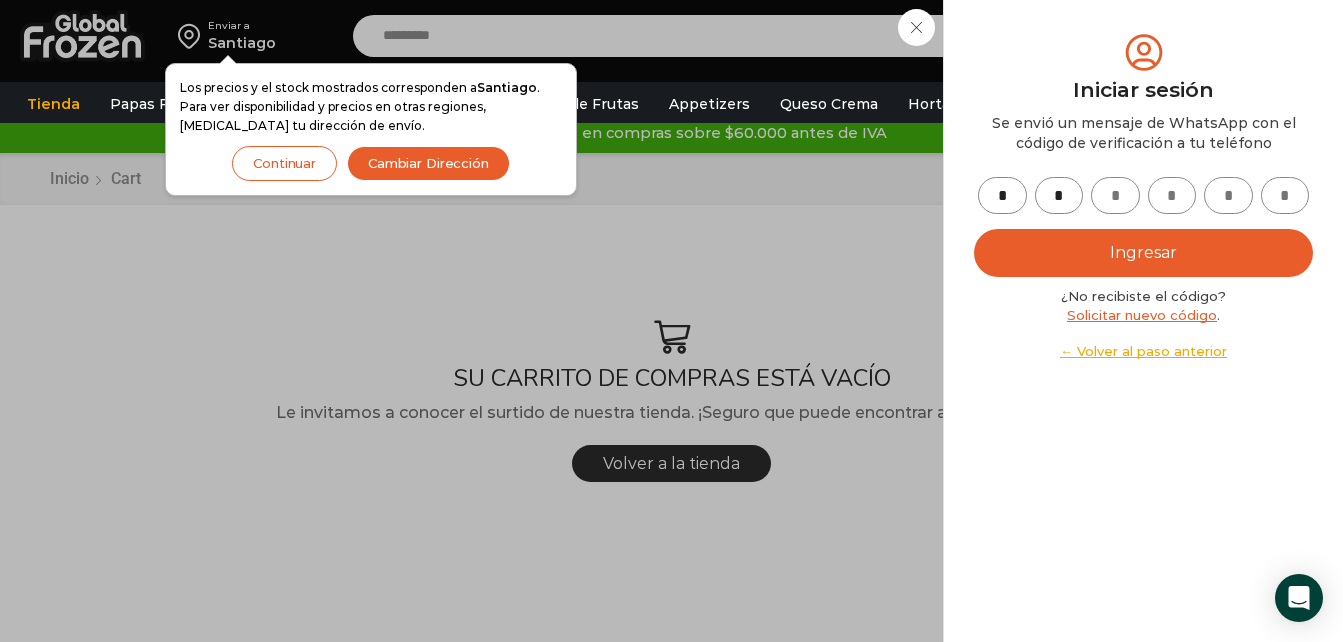 type on "*" 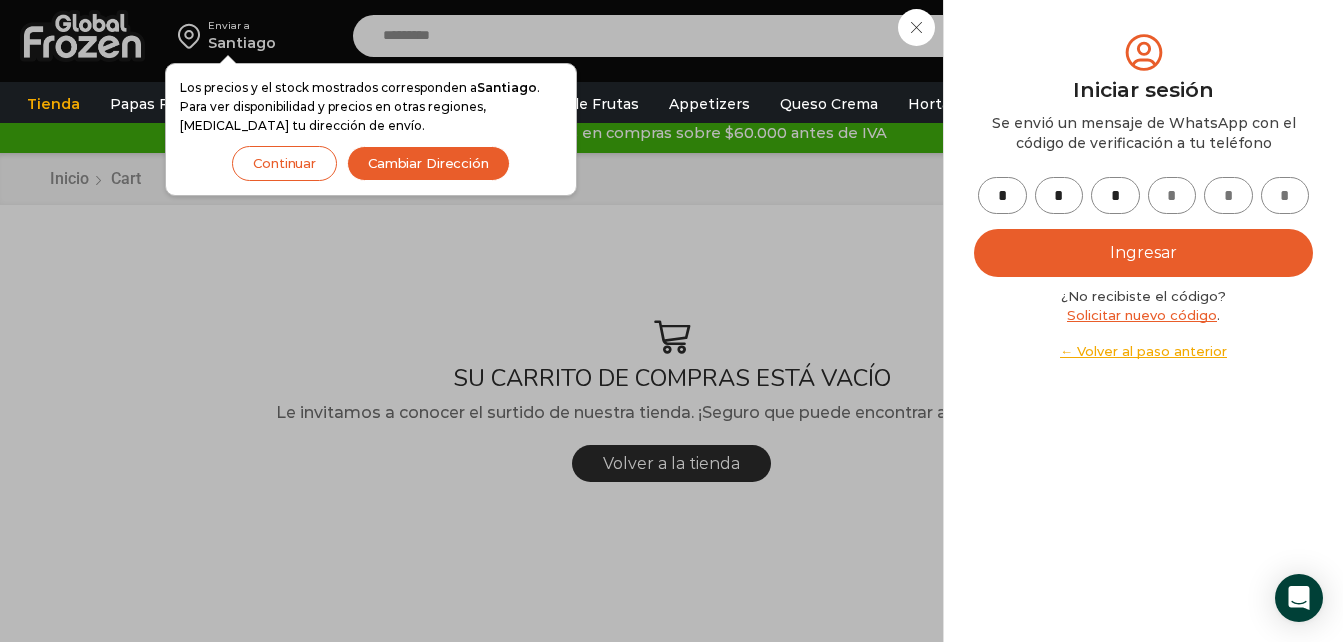 type on "*" 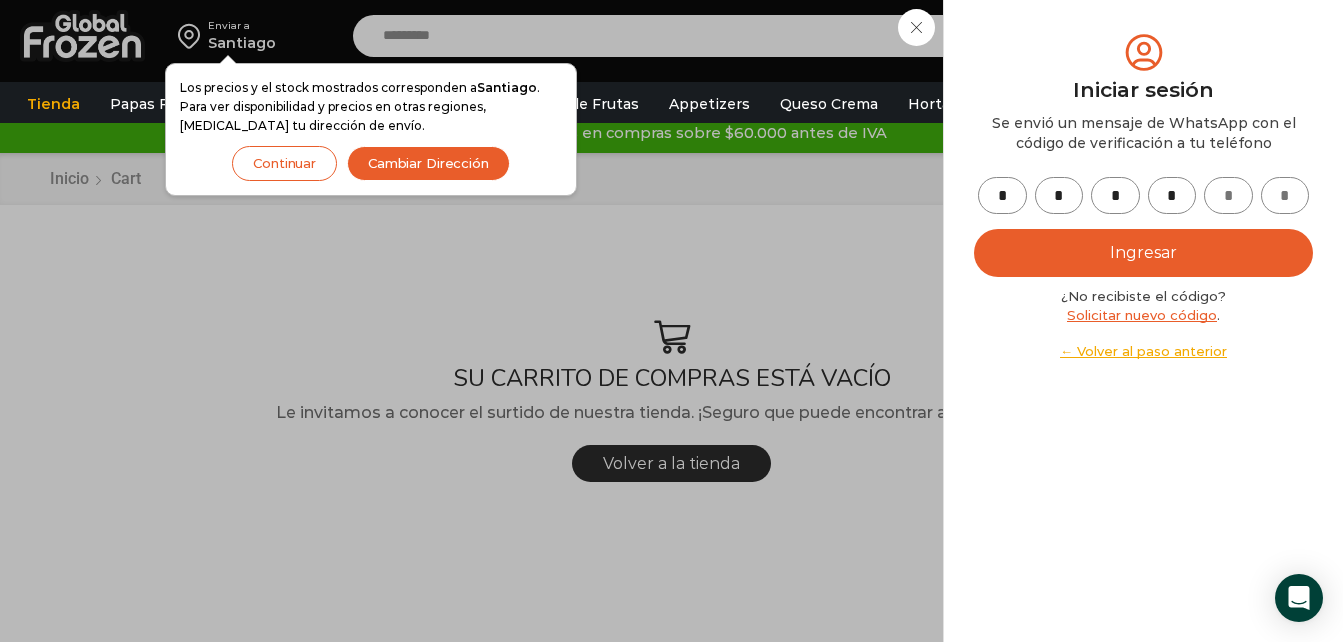 type on "*" 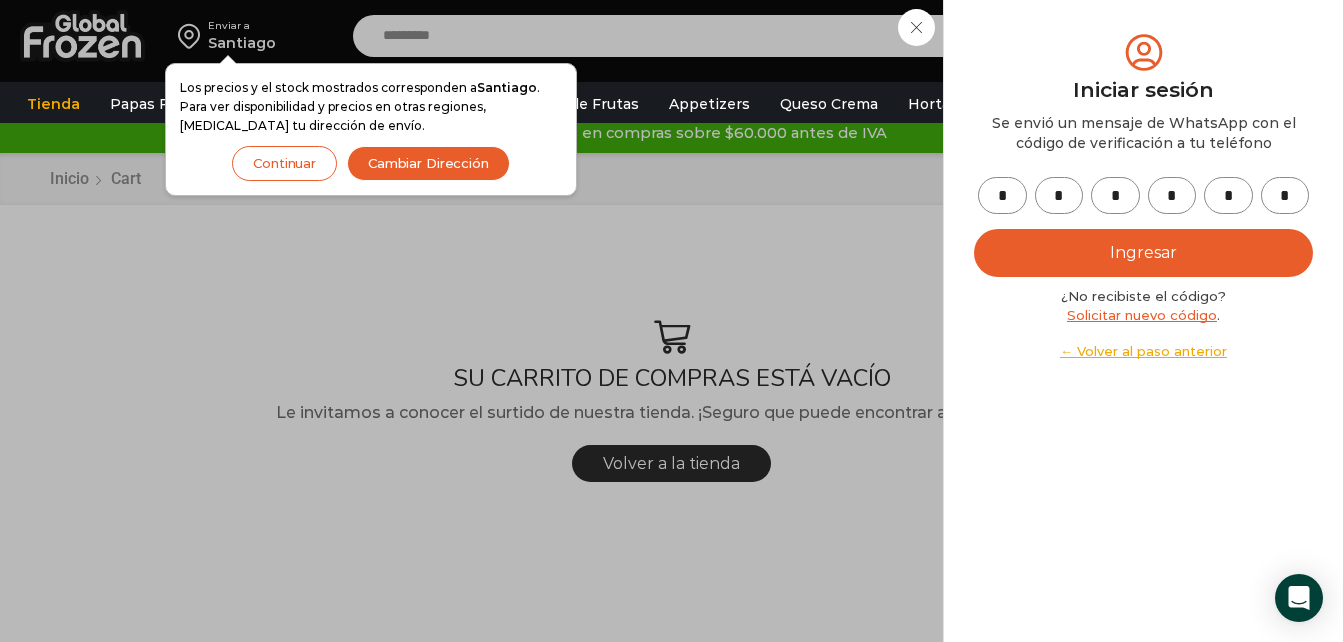 type on "*" 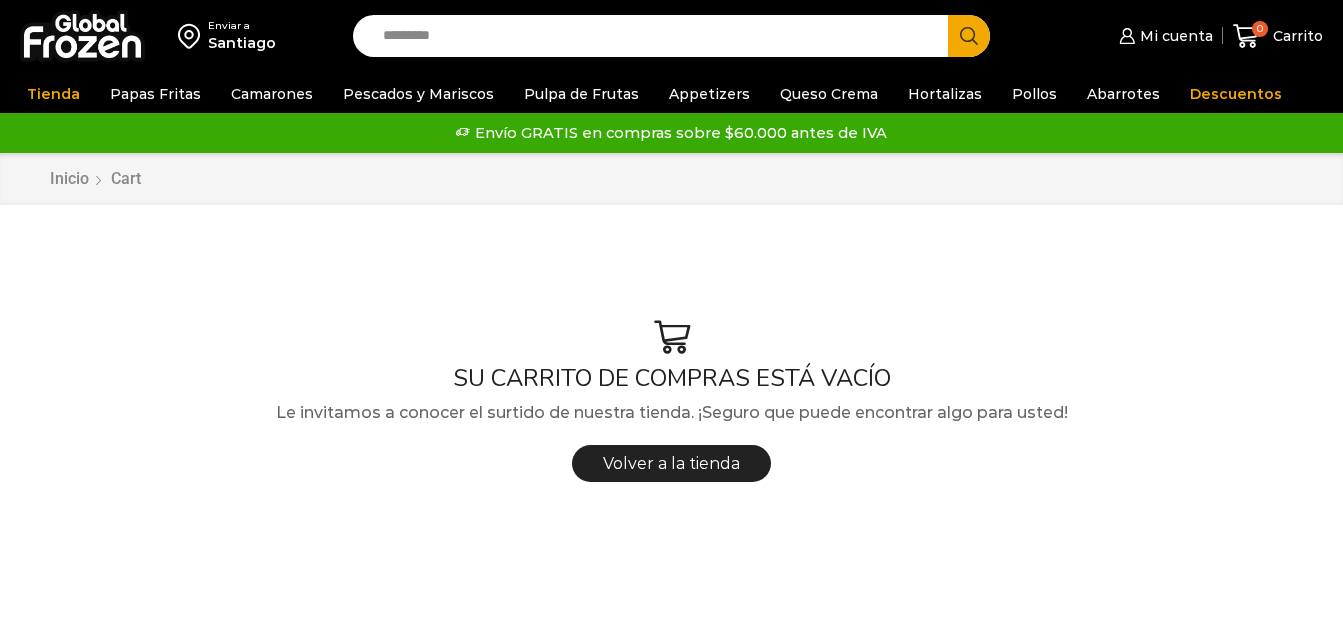 scroll, scrollTop: 0, scrollLeft: 0, axis: both 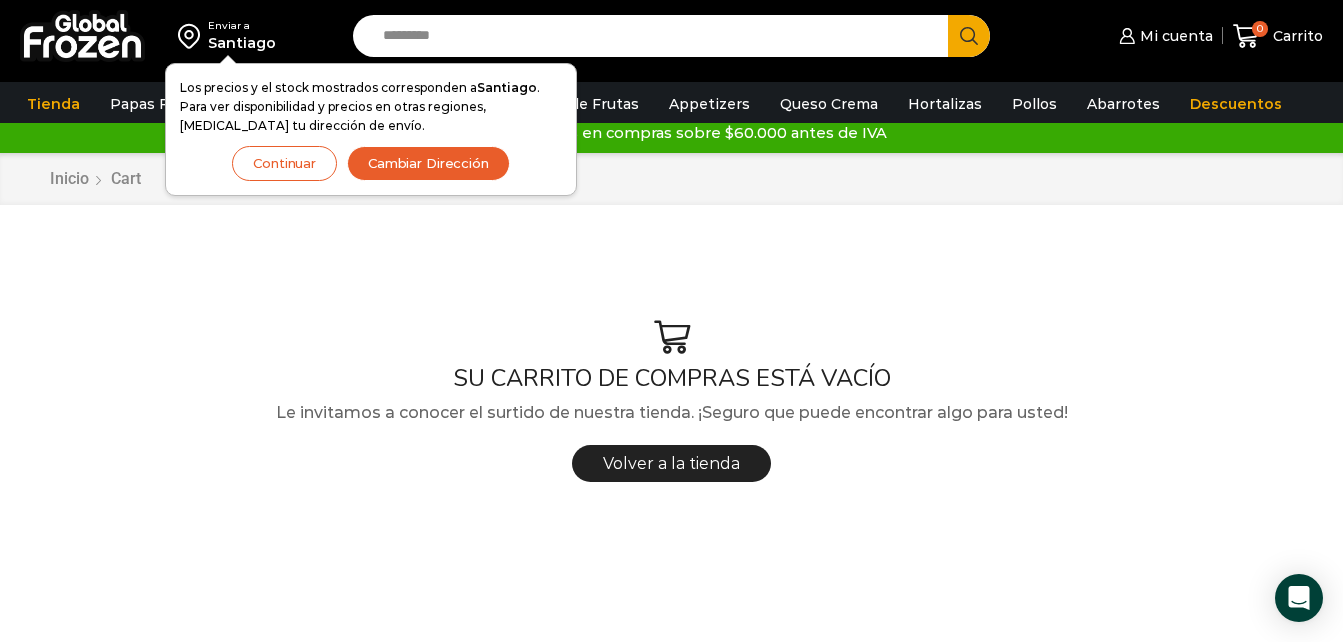 click on "Continuar" at bounding box center (284, 163) 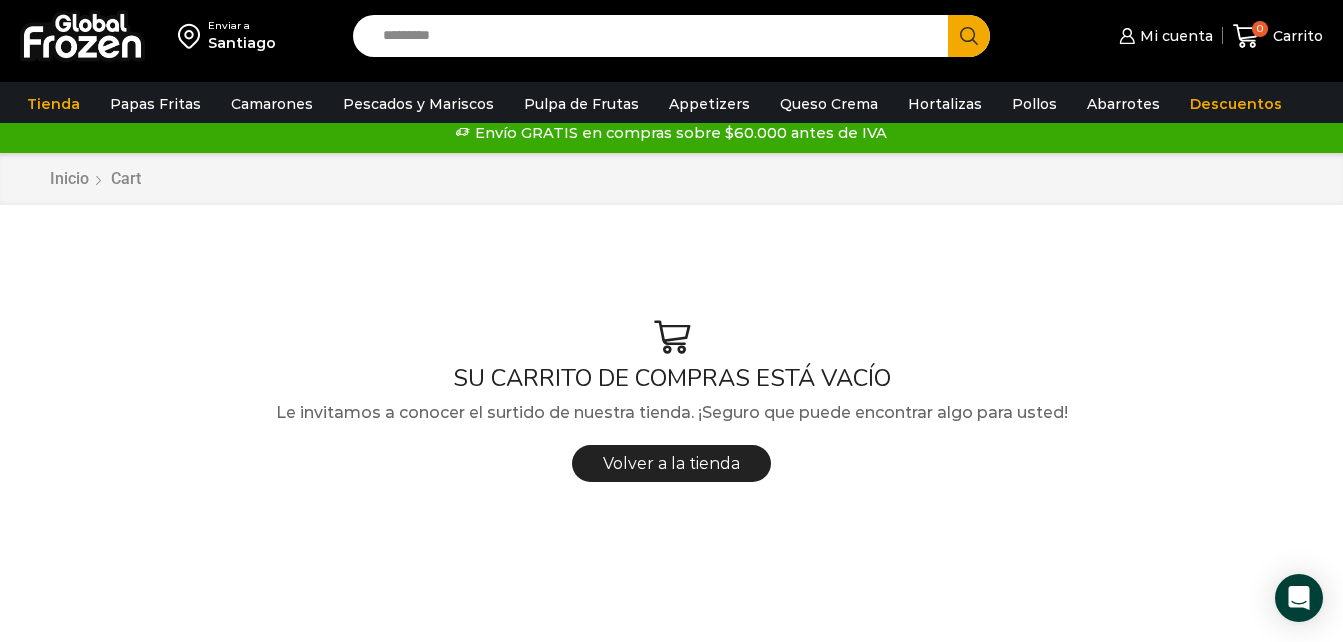 click on "Search input" at bounding box center (655, 36) 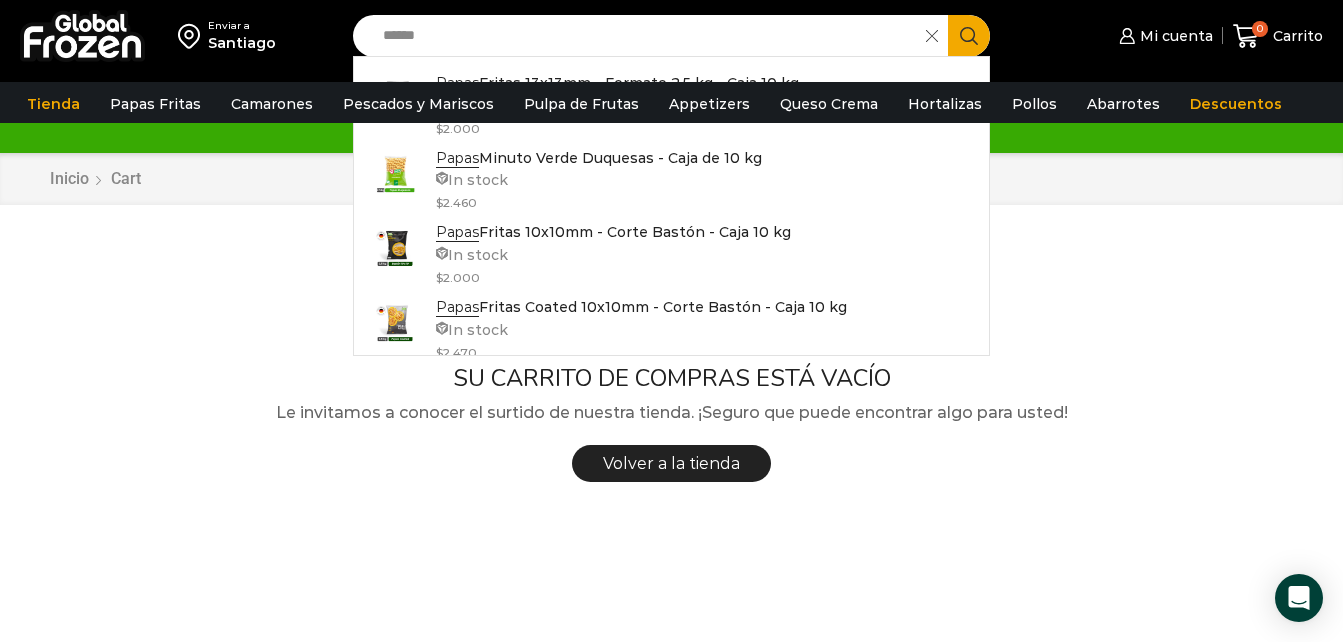 type on "*****" 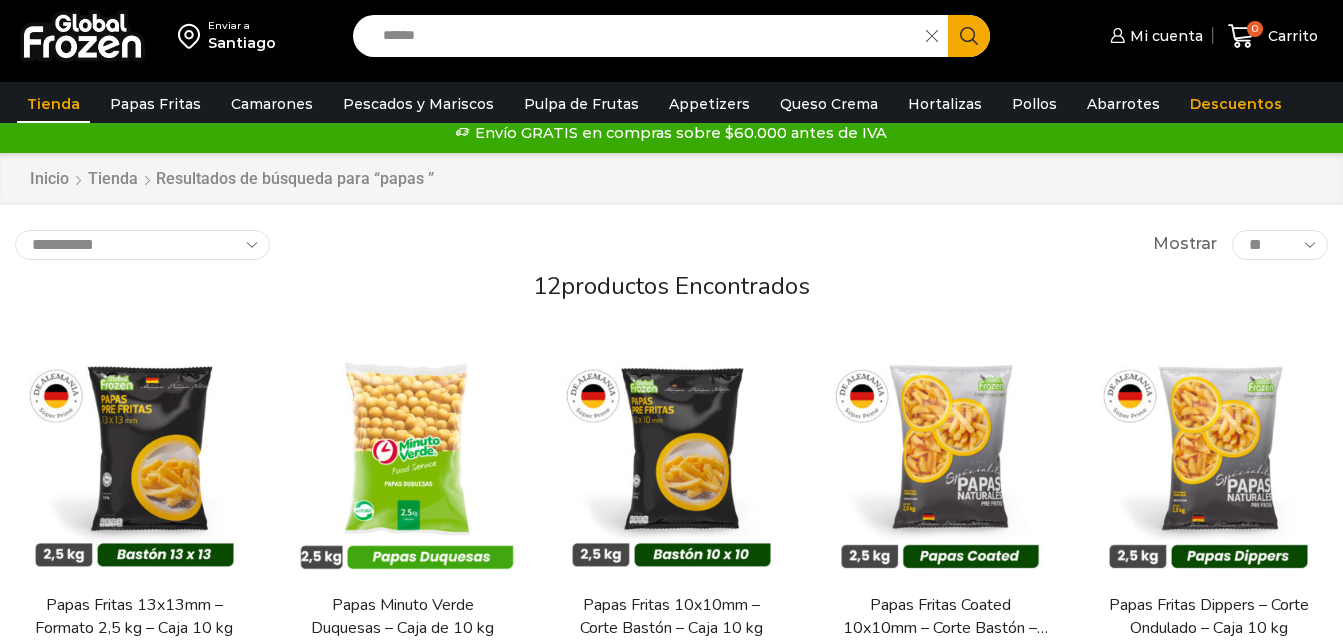 scroll, scrollTop: 0, scrollLeft: 0, axis: both 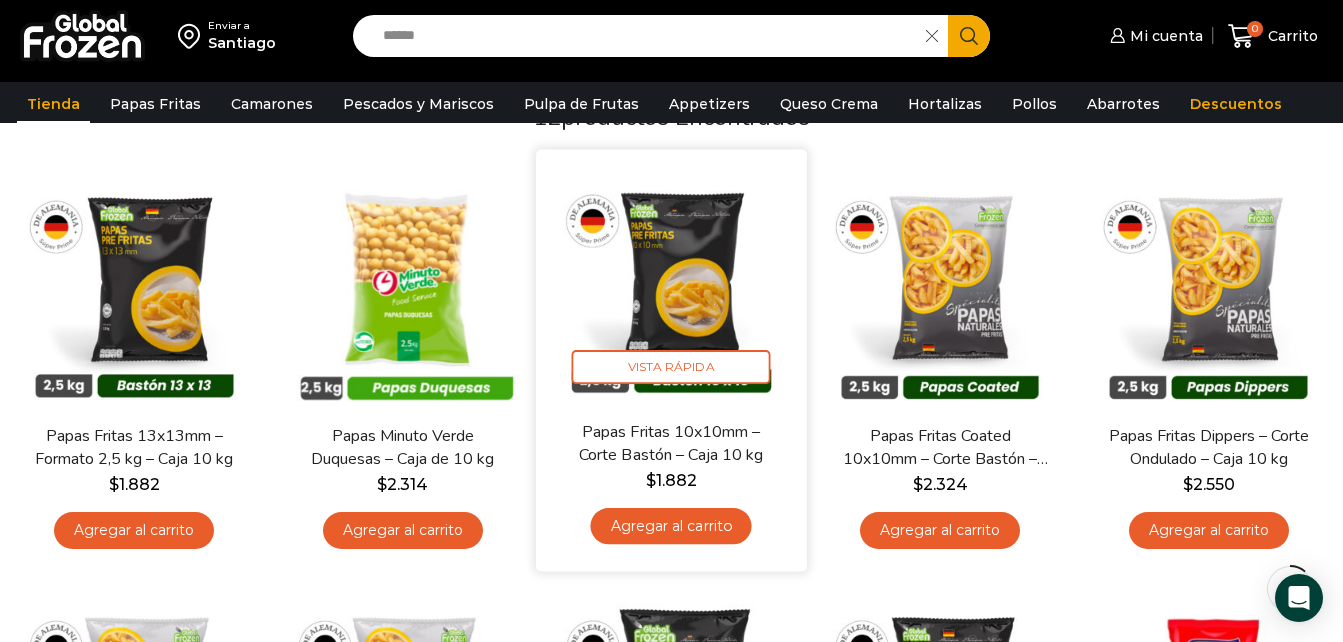 click on "Agregar al carrito" at bounding box center (671, 526) 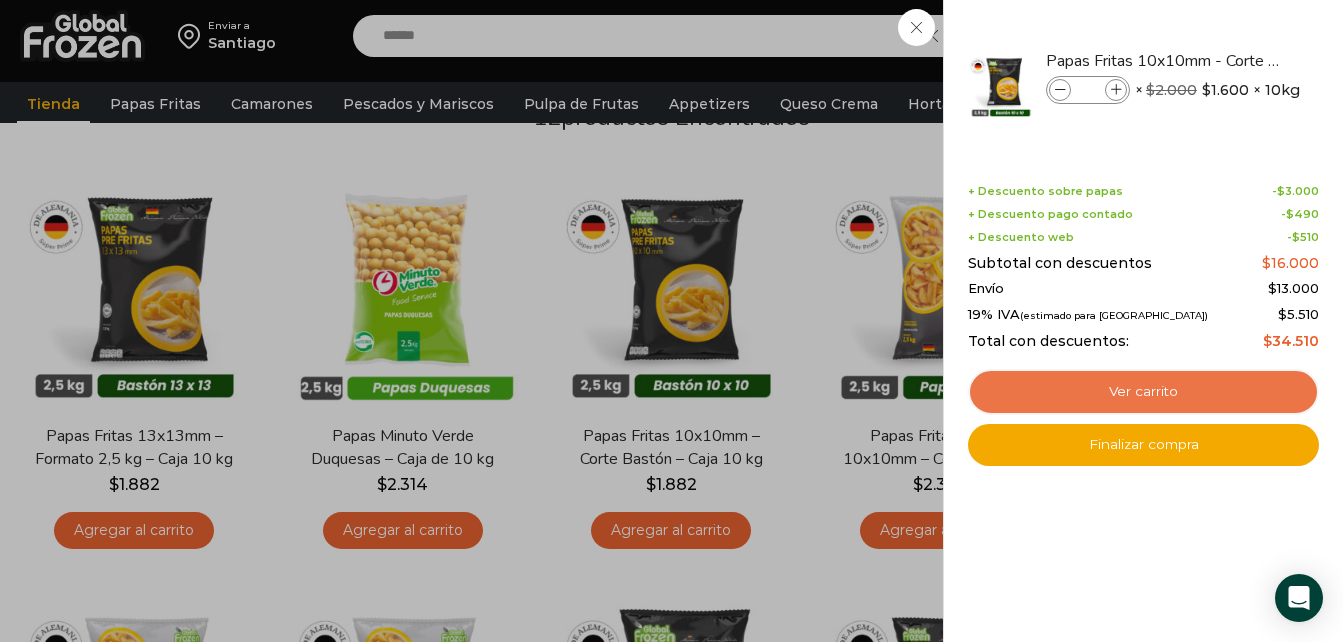 click on "Ver carrito" at bounding box center (1143, 392) 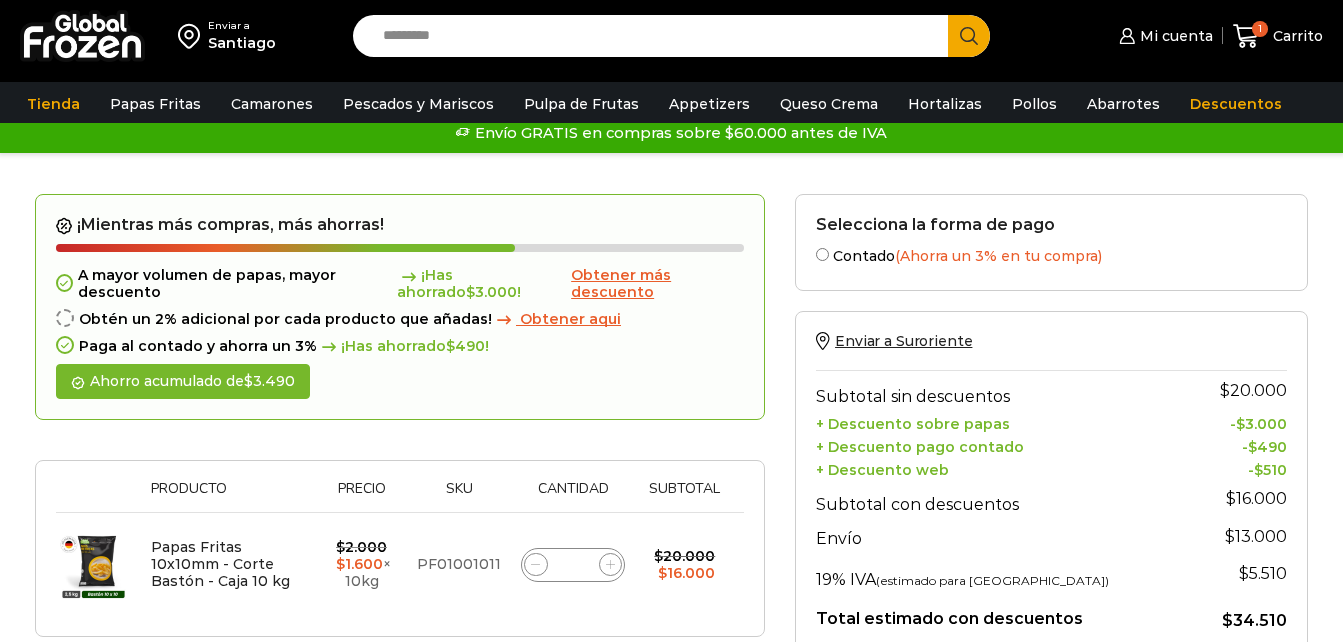 scroll, scrollTop: 0, scrollLeft: 0, axis: both 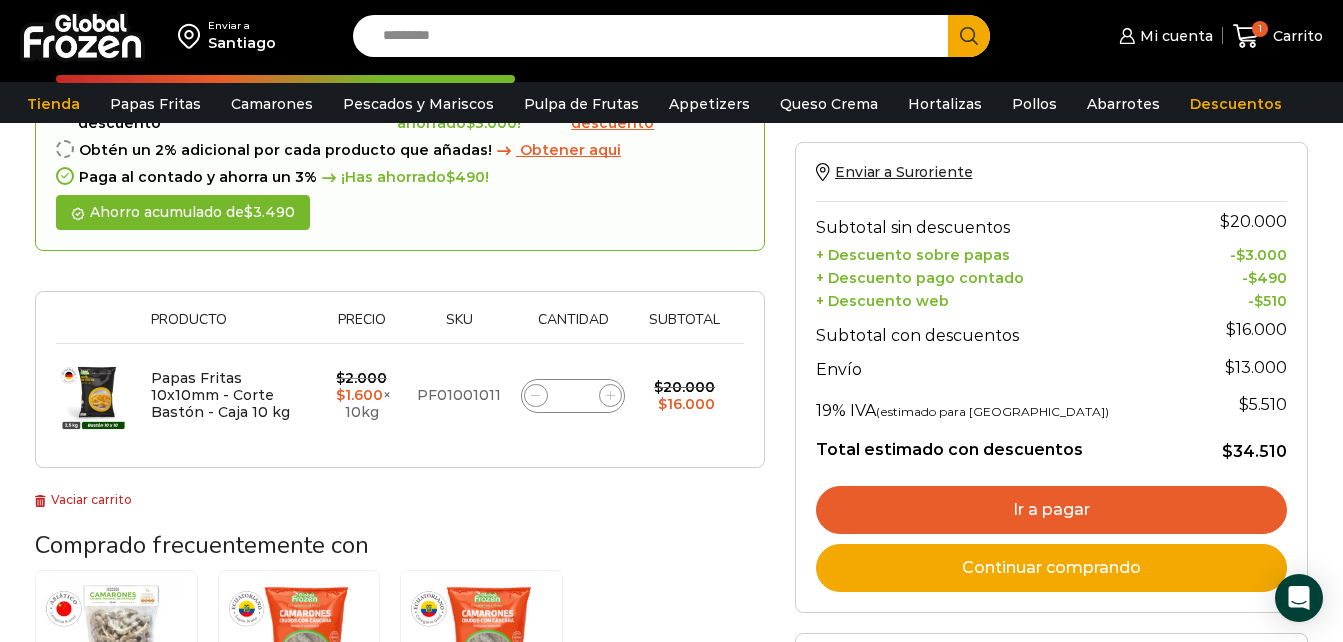 click 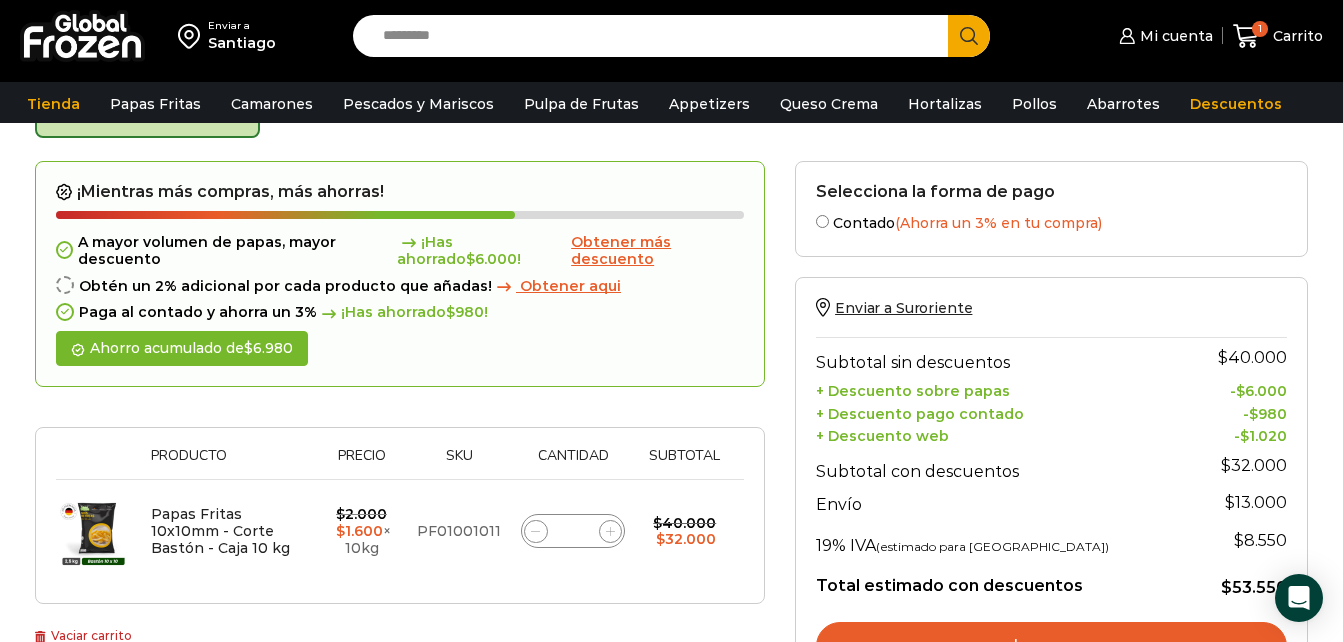 scroll, scrollTop: 113, scrollLeft: 0, axis: vertical 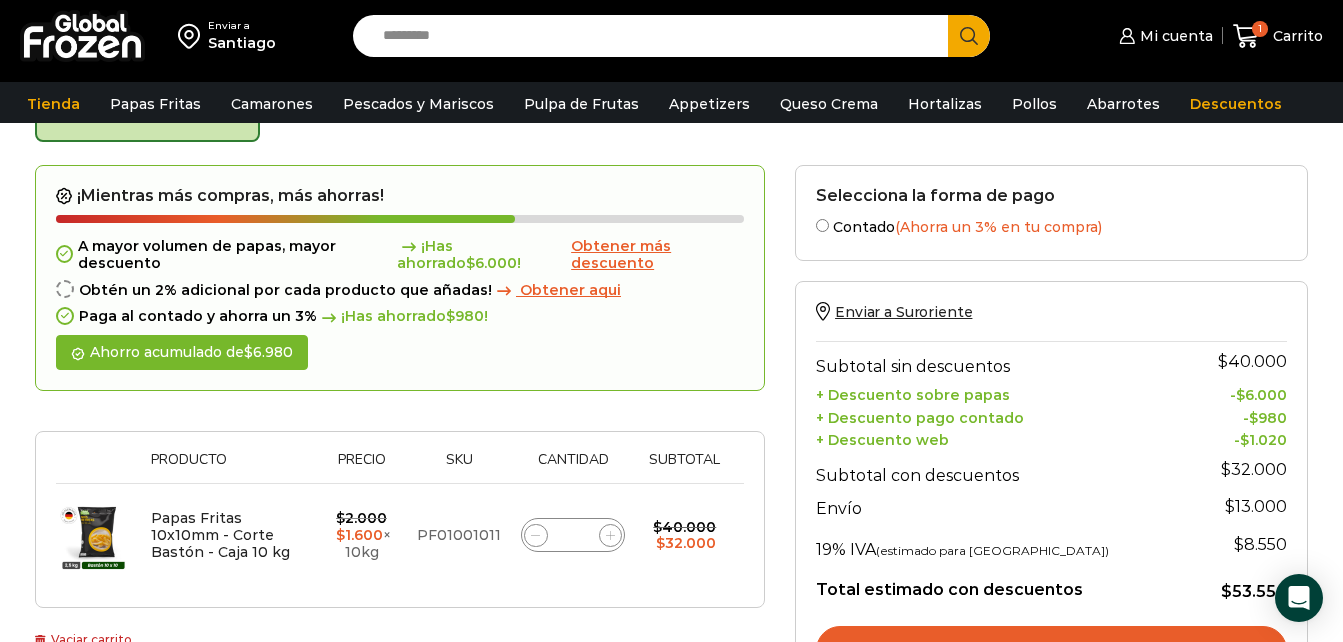 click 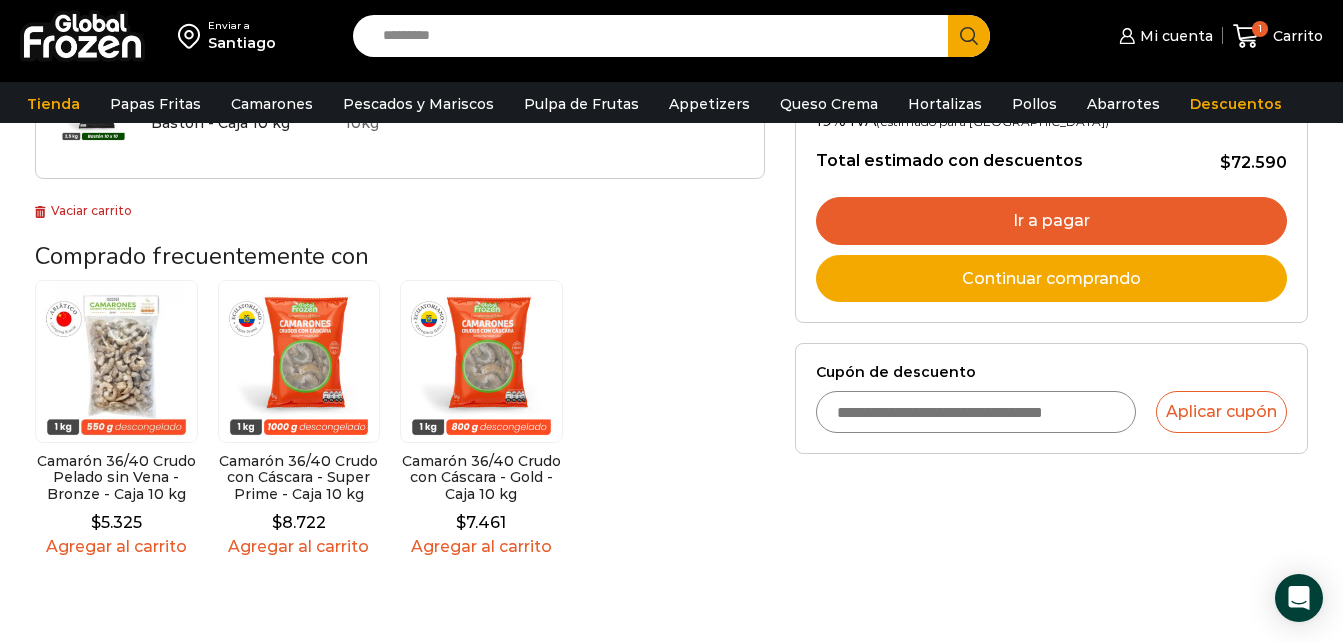 scroll, scrollTop: 545, scrollLeft: 0, axis: vertical 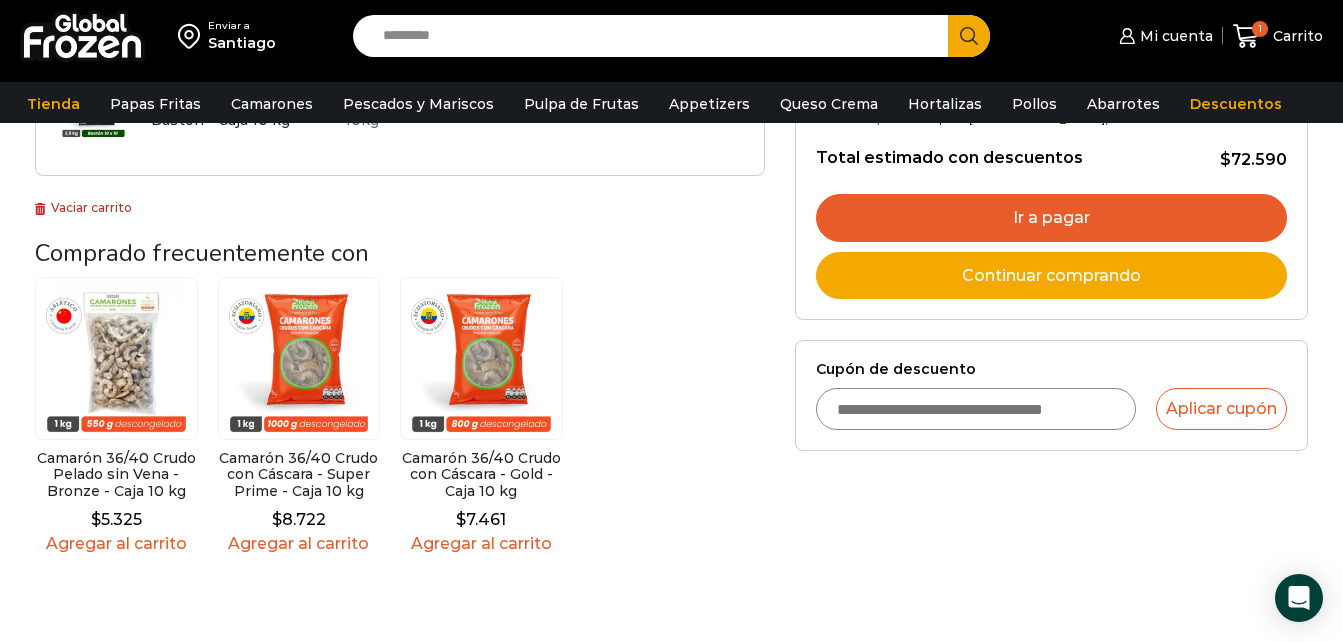 click on "Agregar al carrito" at bounding box center (116, 543) 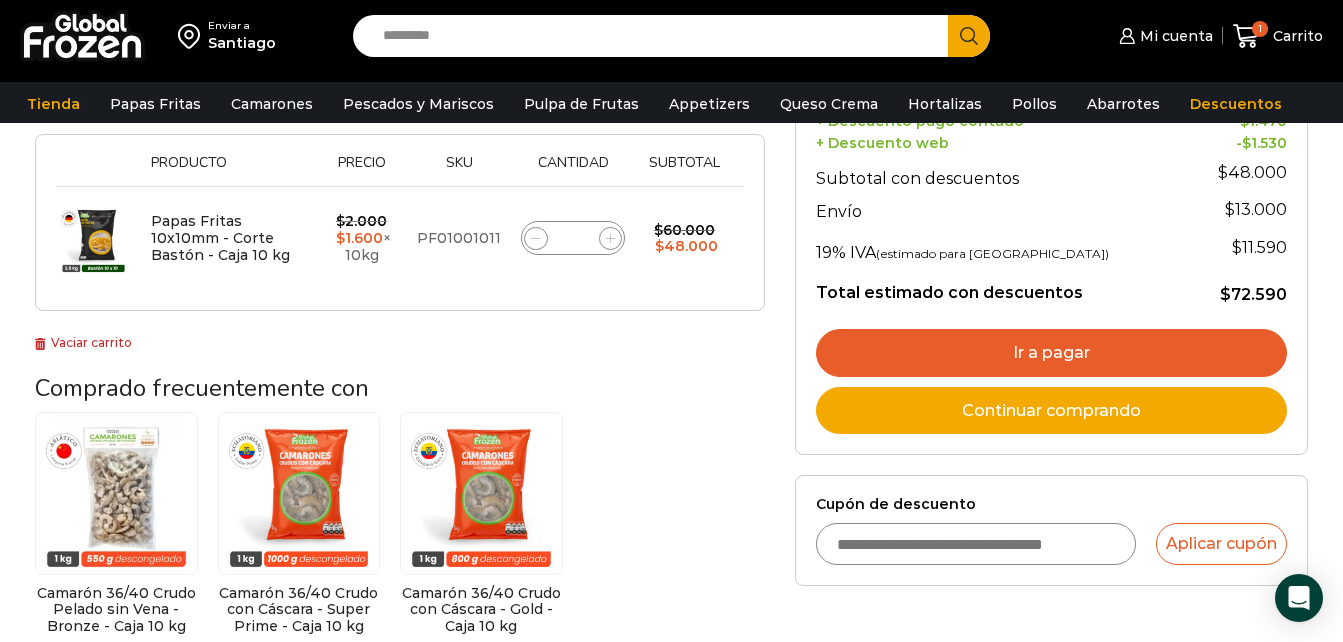 scroll, scrollTop: 294, scrollLeft: 0, axis: vertical 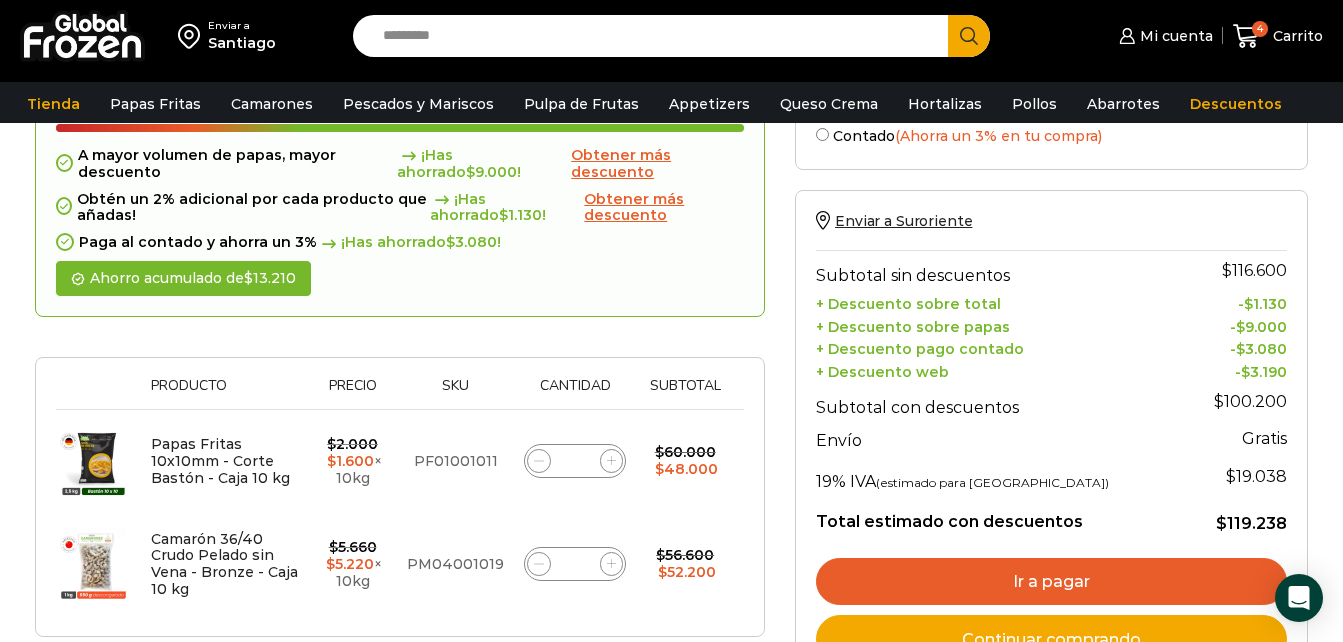 click 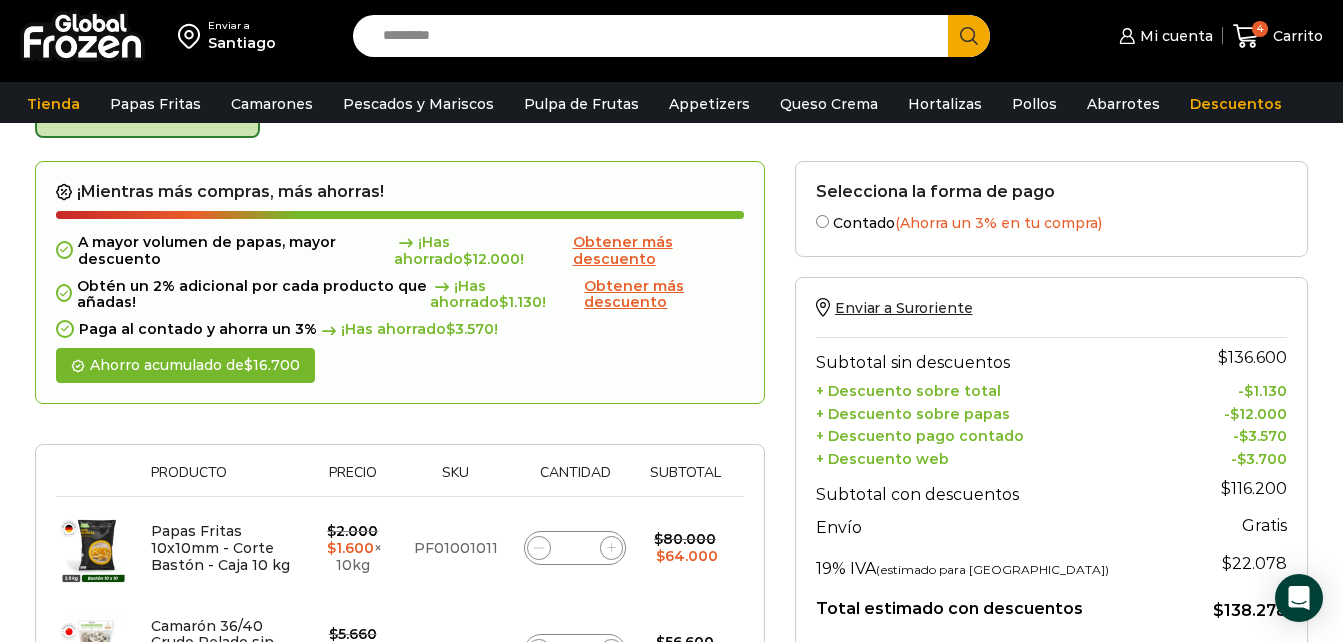 scroll, scrollTop: 113, scrollLeft: 0, axis: vertical 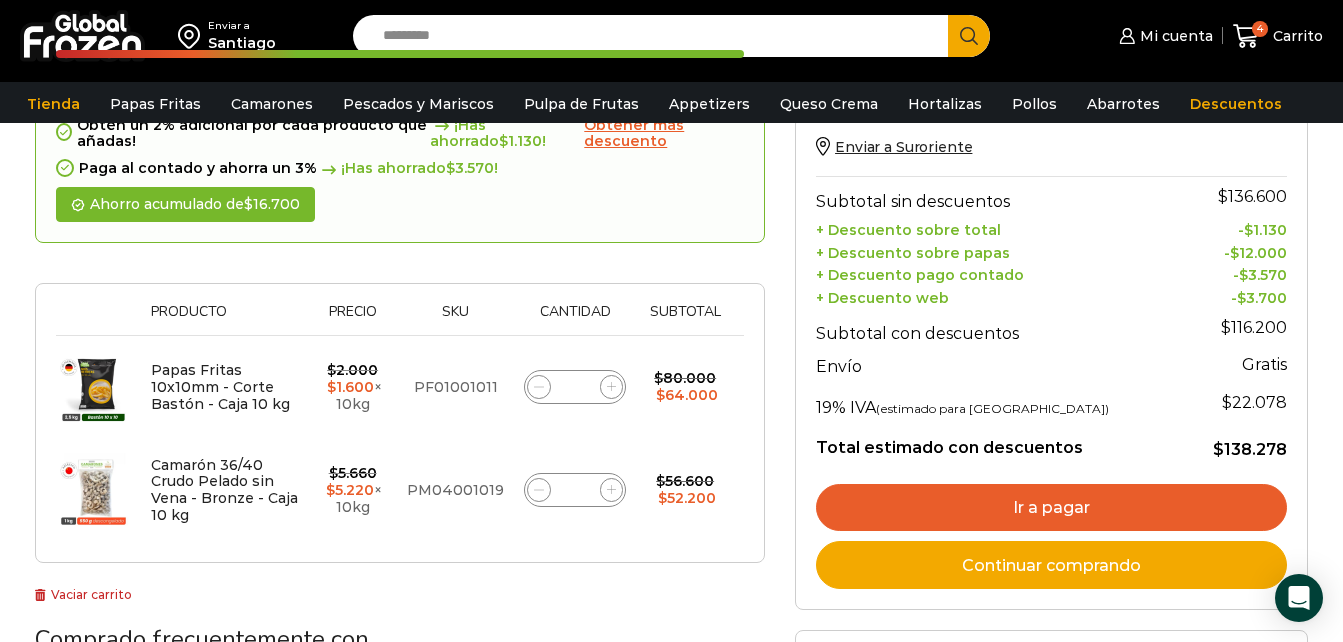 click 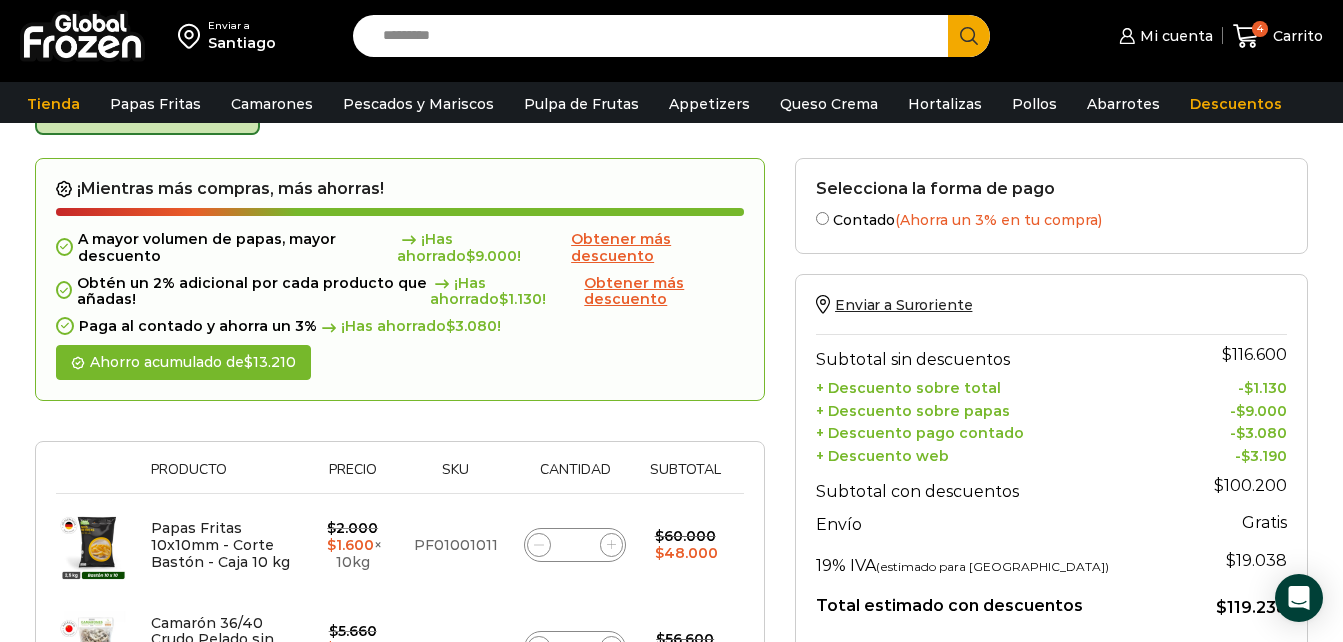 scroll, scrollTop: 113, scrollLeft: 0, axis: vertical 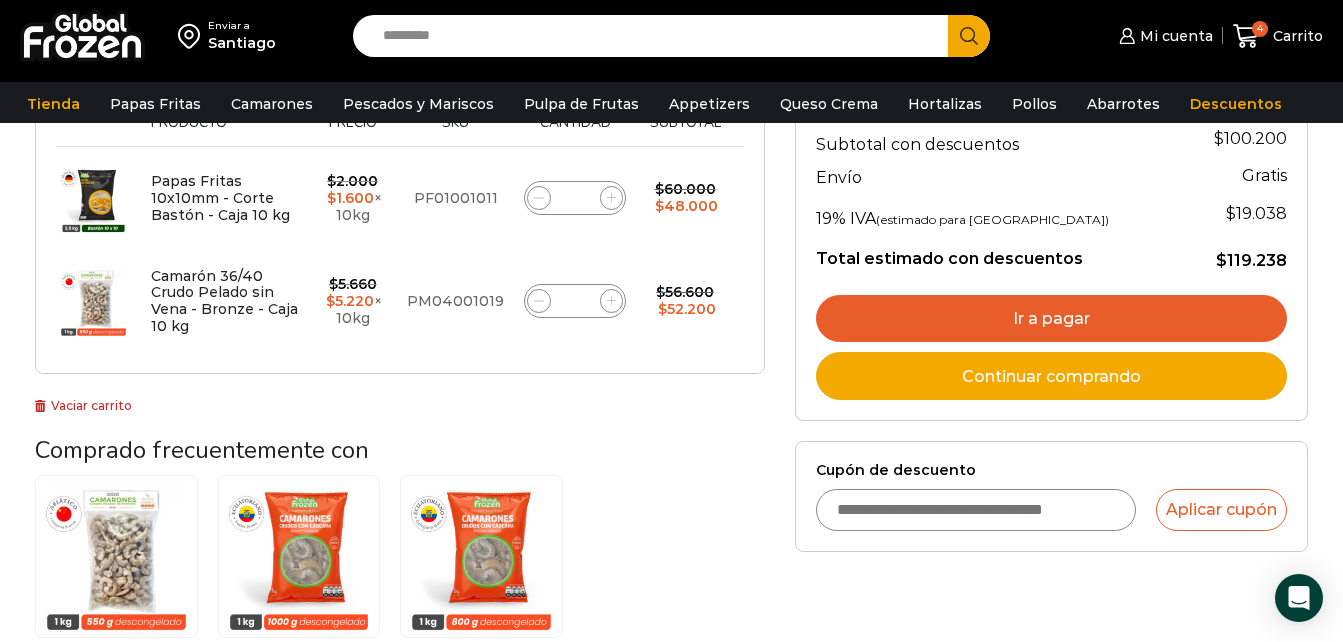 click 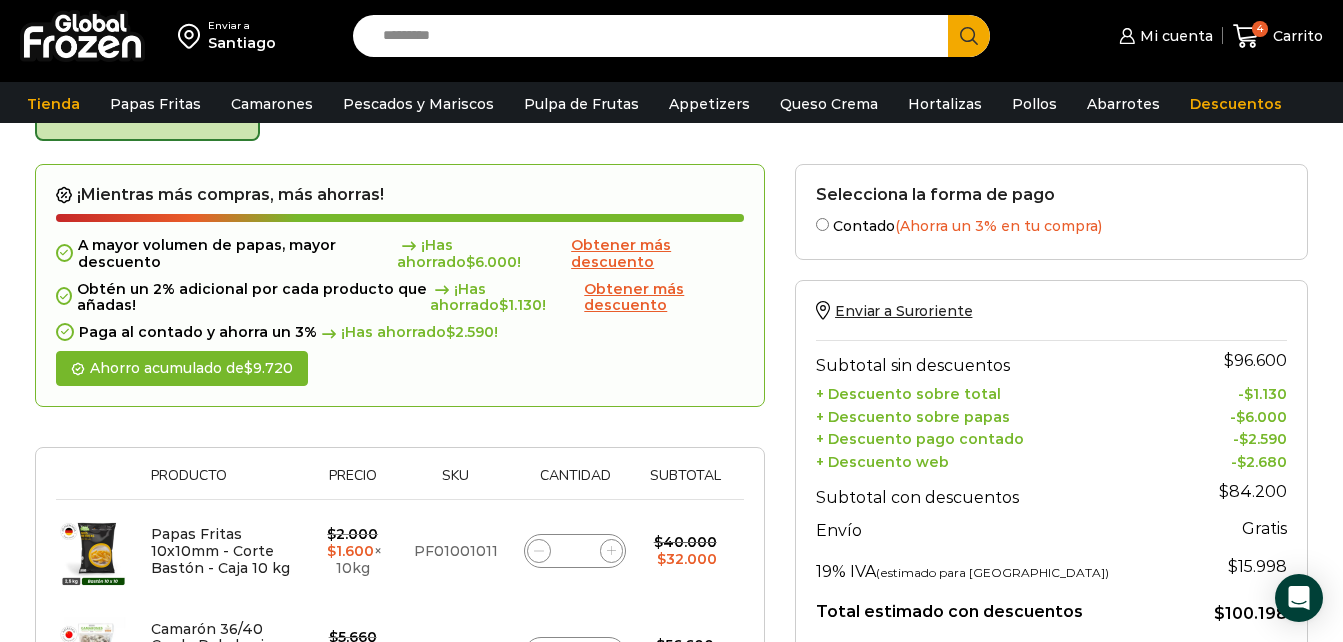 scroll, scrollTop: 113, scrollLeft: 0, axis: vertical 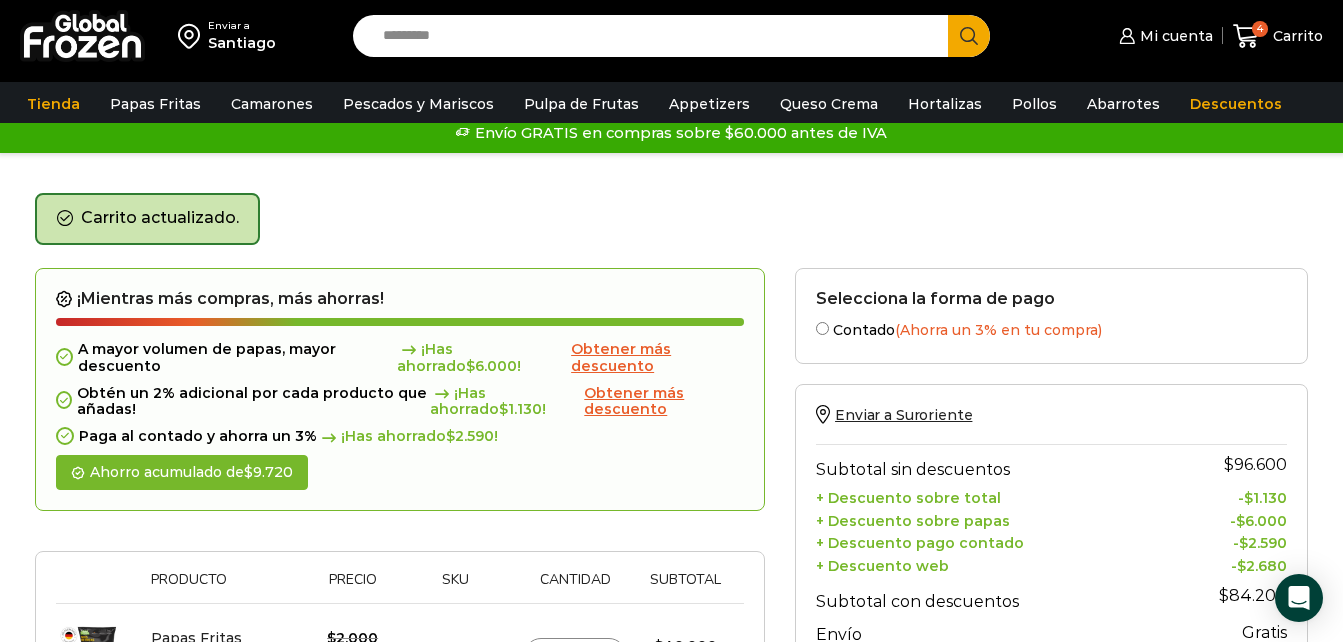 click on "Obtener más descuento" at bounding box center [634, 401] 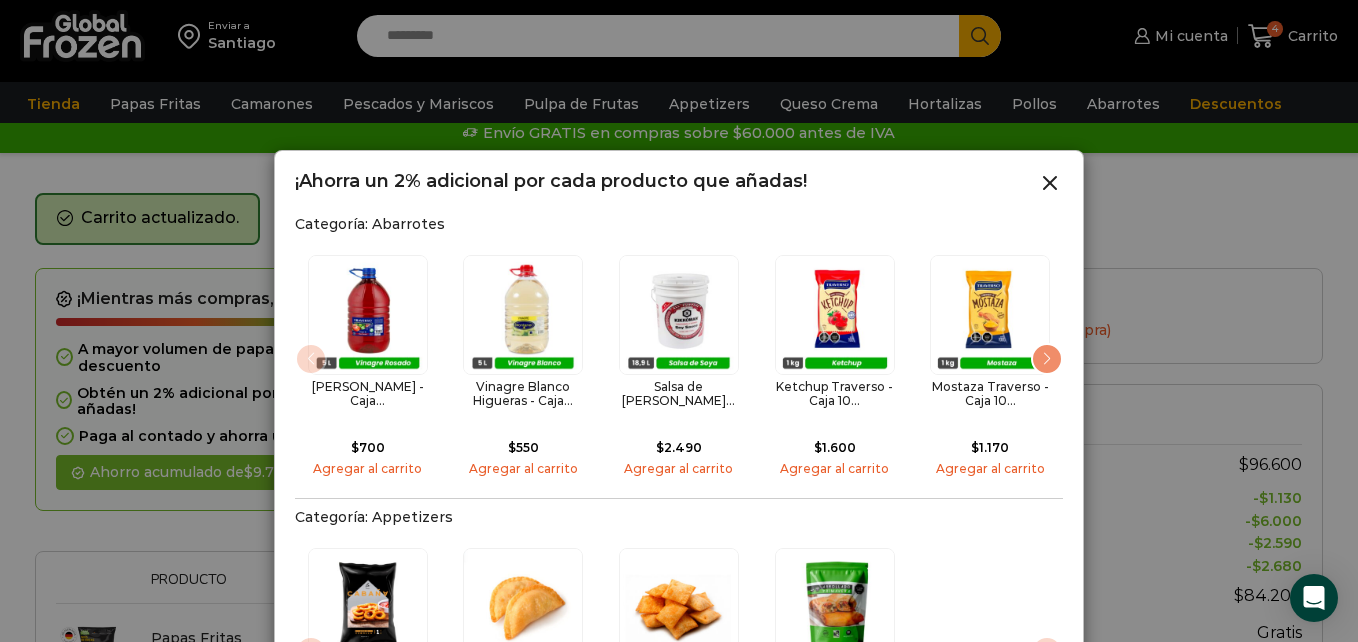 drag, startPoint x: 1171, startPoint y: 335, endPoint x: 1183, endPoint y: 528, distance: 193.3727 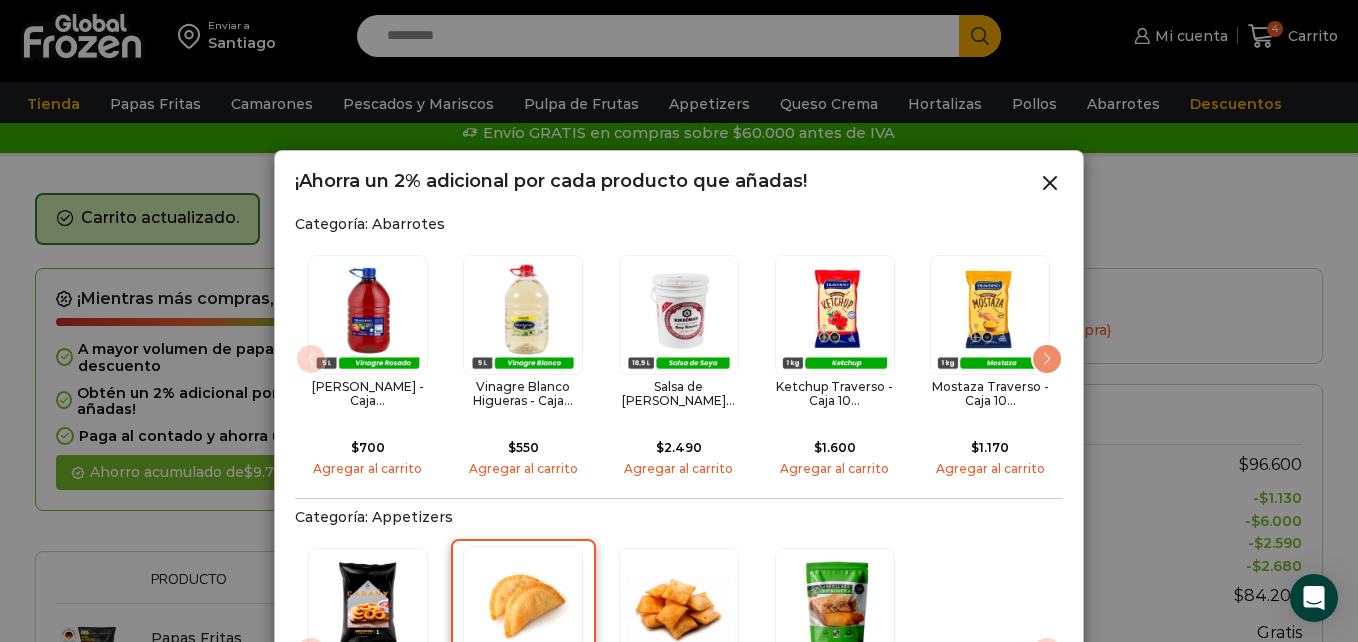 click at bounding box center [523, 606] 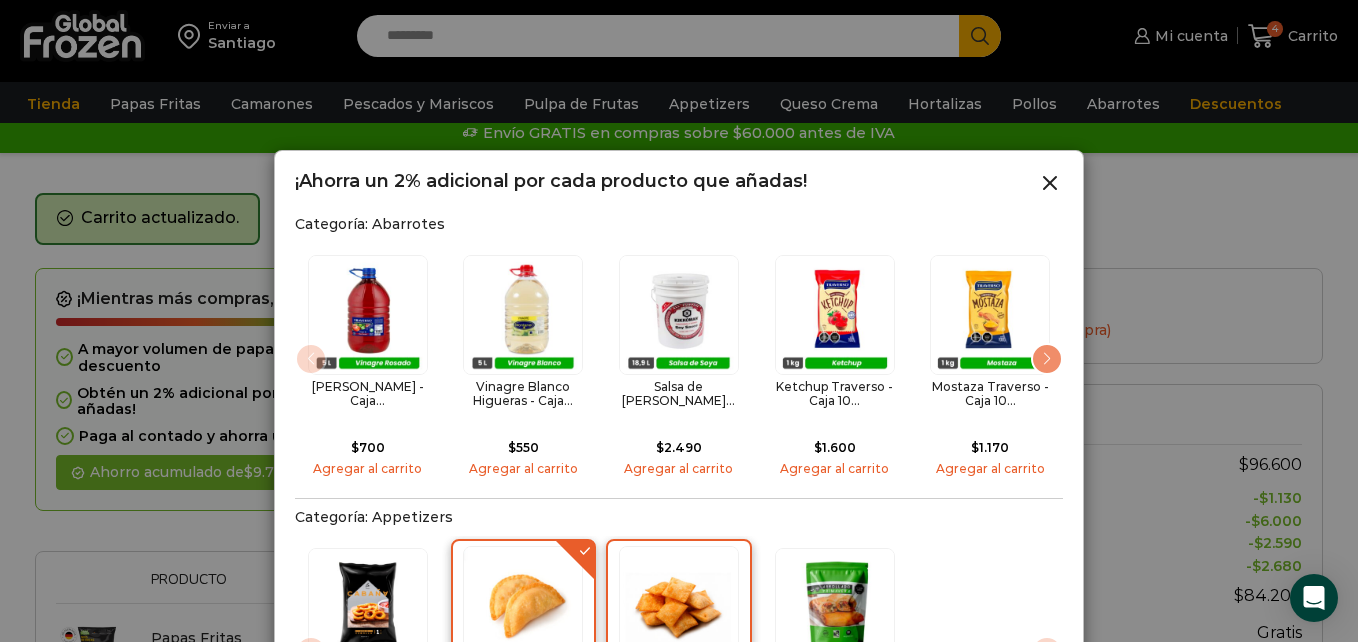 click at bounding box center [679, 606] 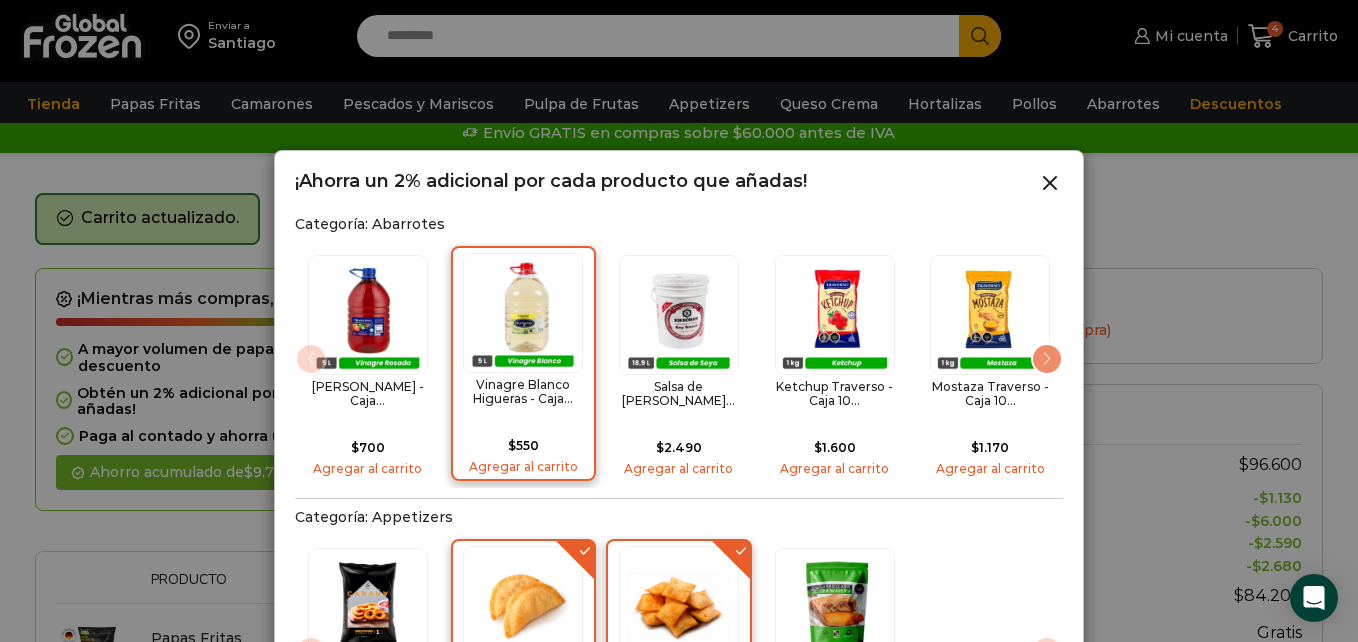 click at bounding box center (523, 313) 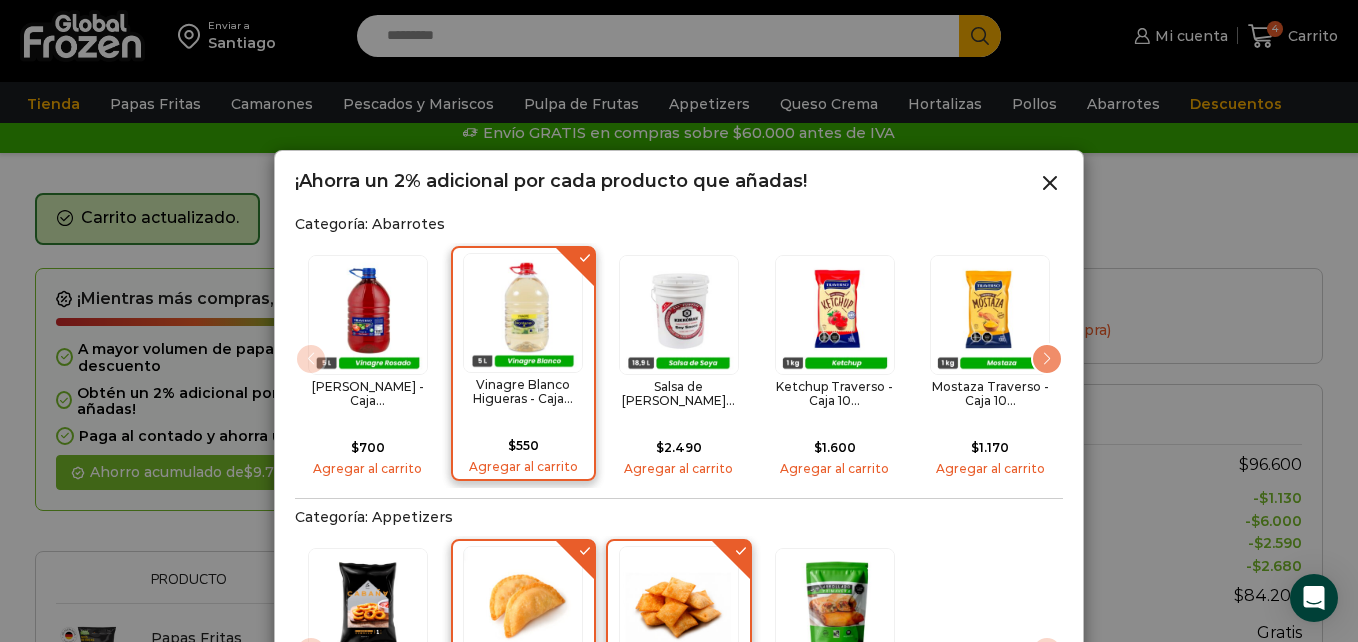 click on "Agregar al carrito" at bounding box center [524, 467] 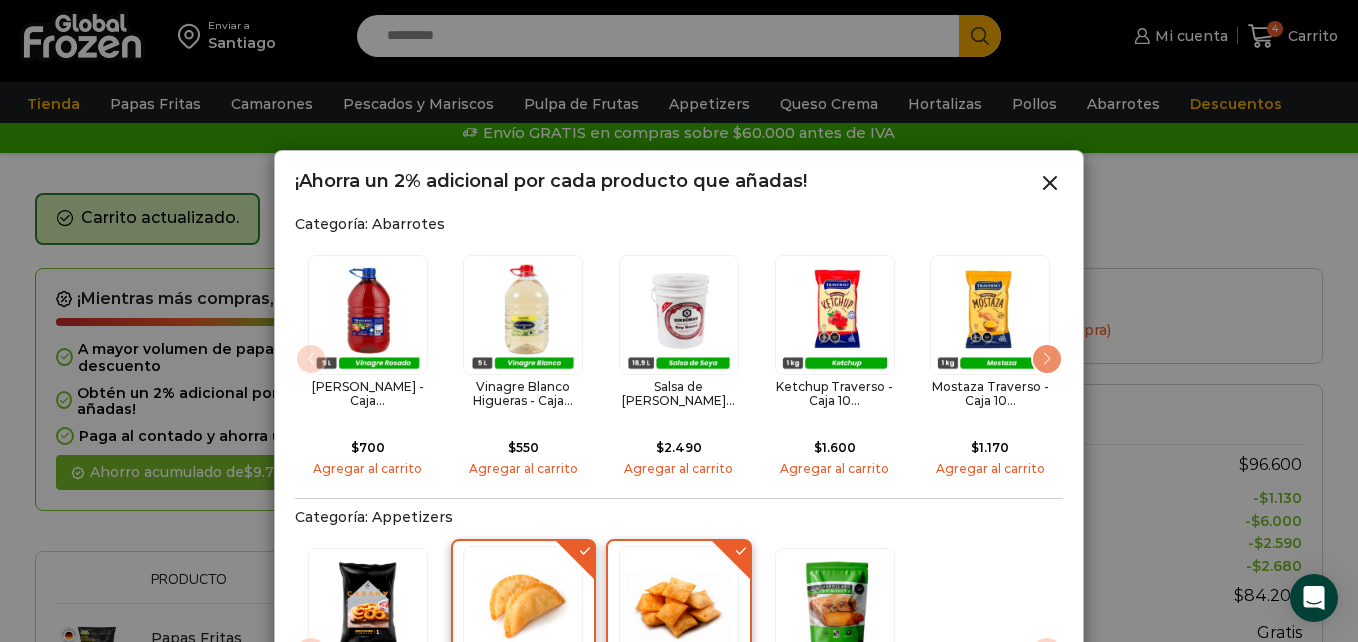 drag, startPoint x: 1357, startPoint y: 70, endPoint x: 1205, endPoint y: 517, distance: 472.13663 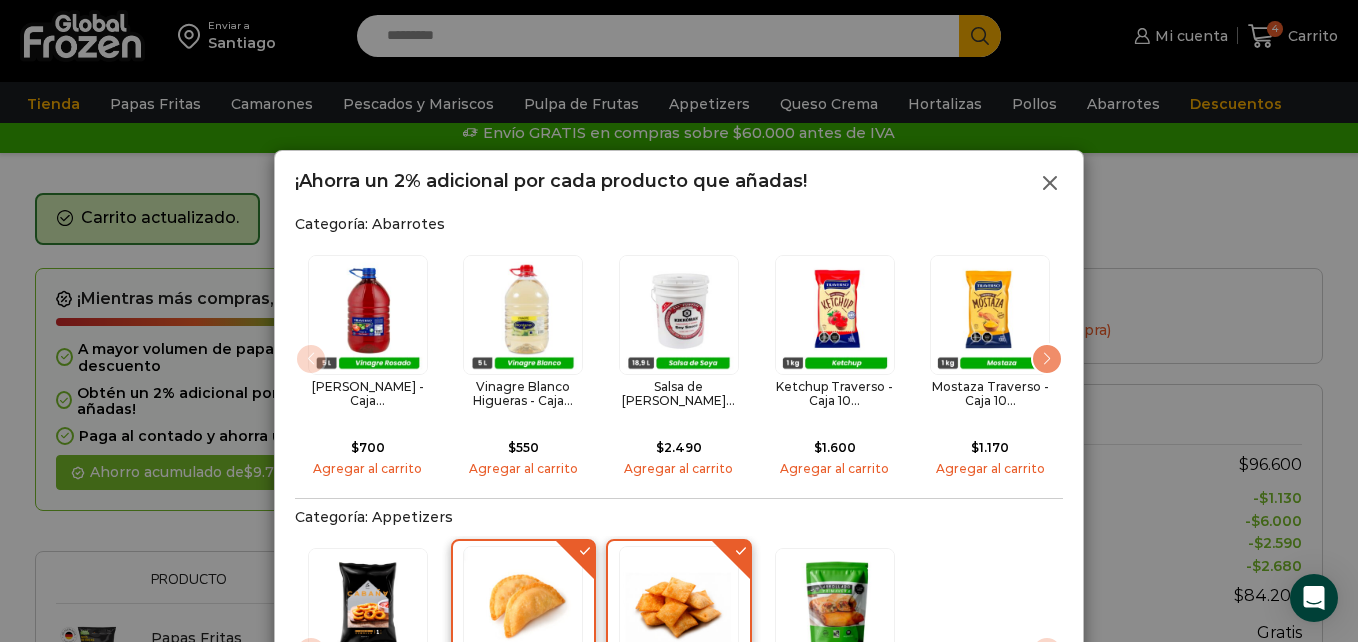 click 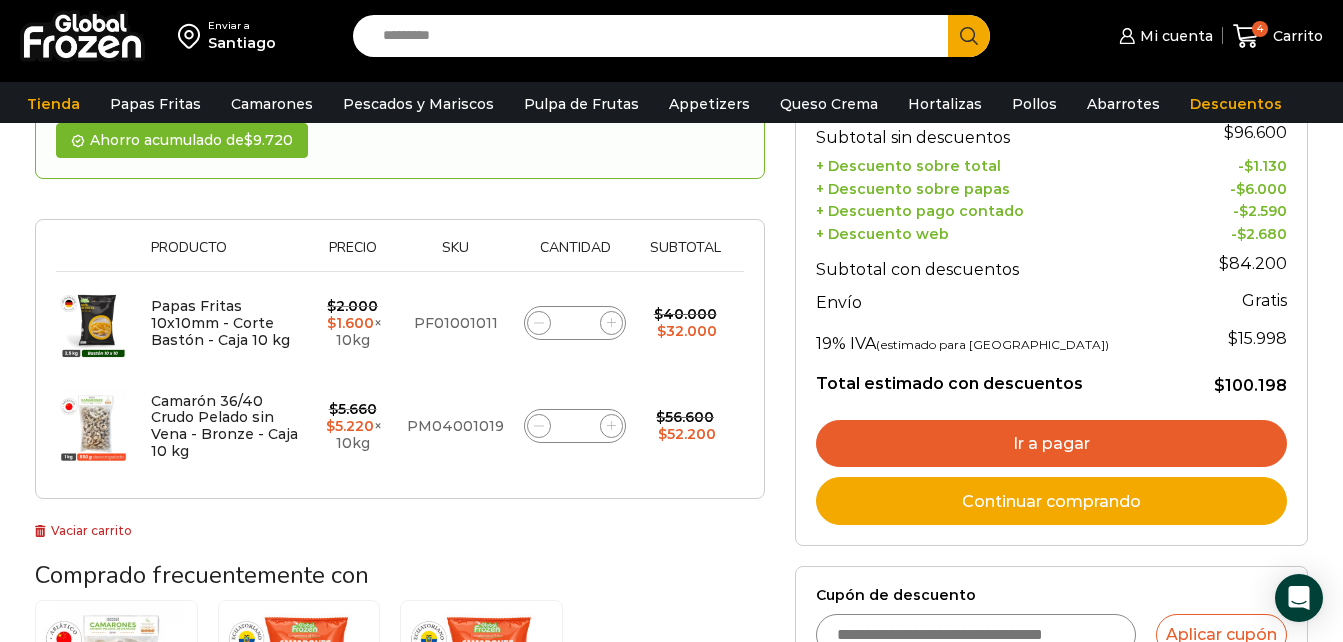 scroll, scrollTop: 0, scrollLeft: 0, axis: both 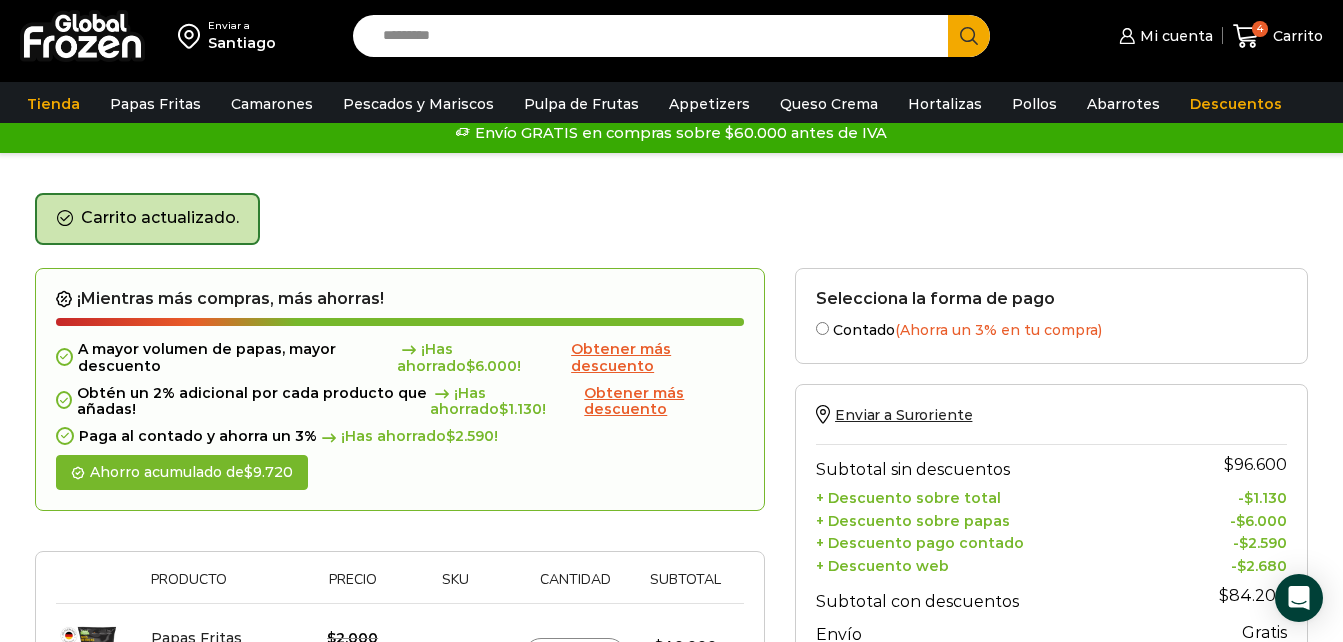 click on "Search input" at bounding box center [655, 36] 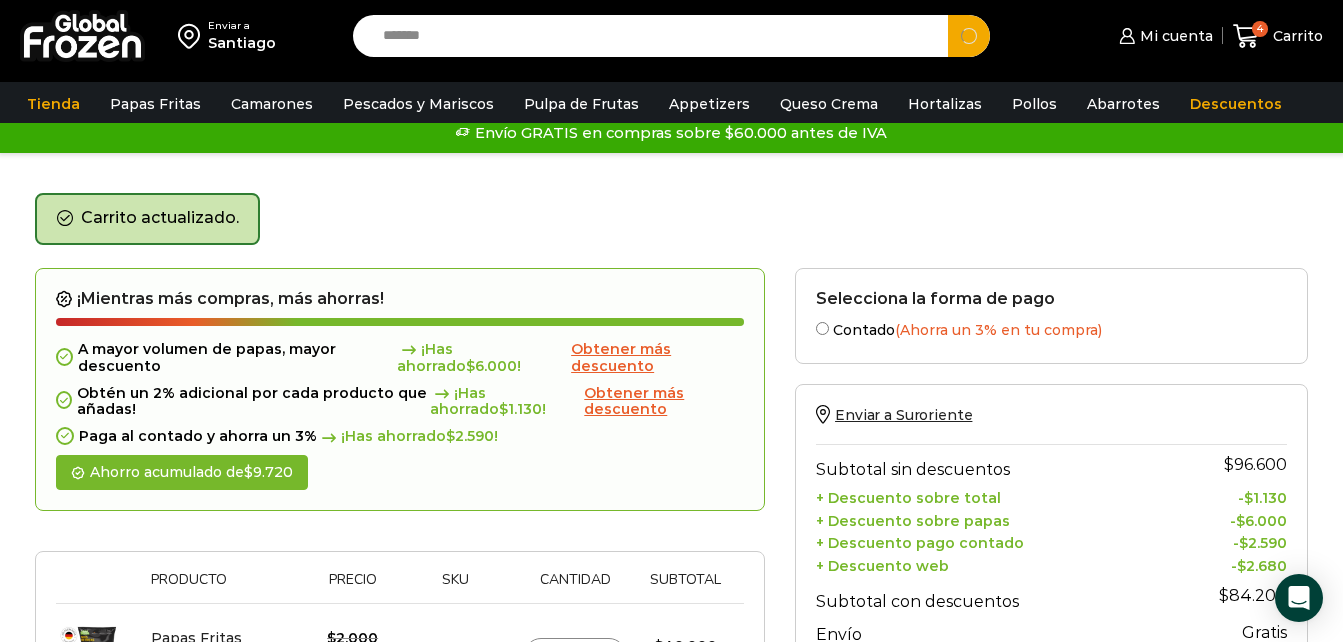 type on "*******" 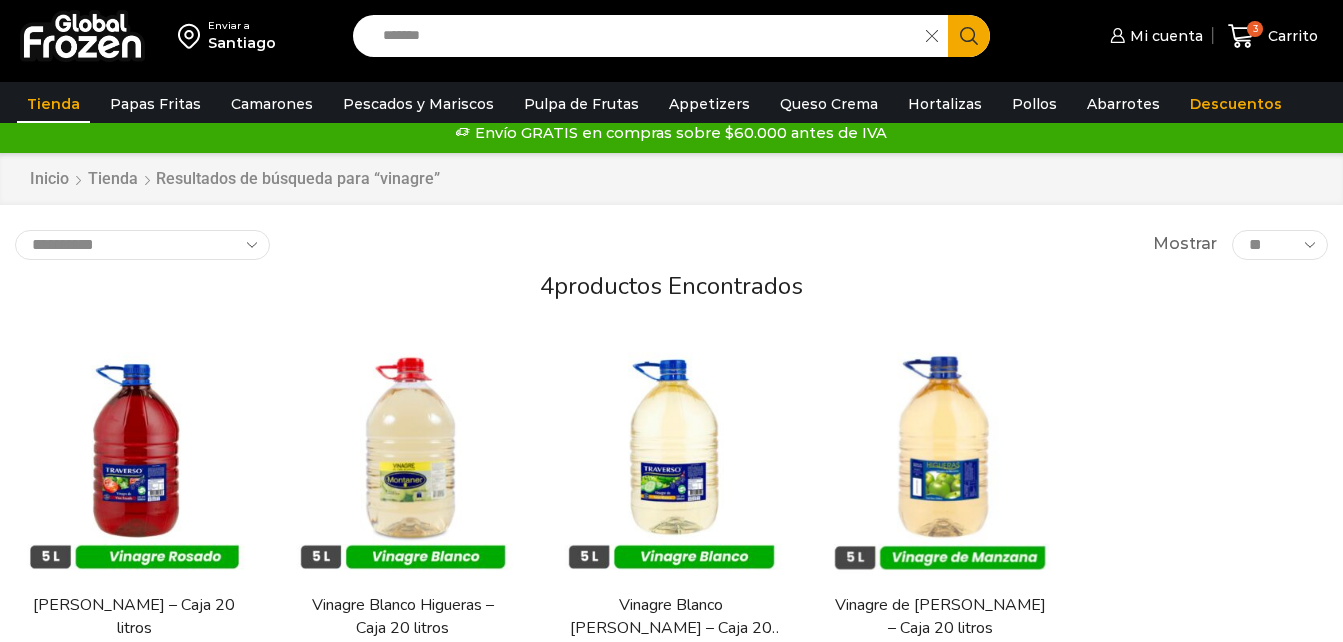 scroll, scrollTop: 0, scrollLeft: 0, axis: both 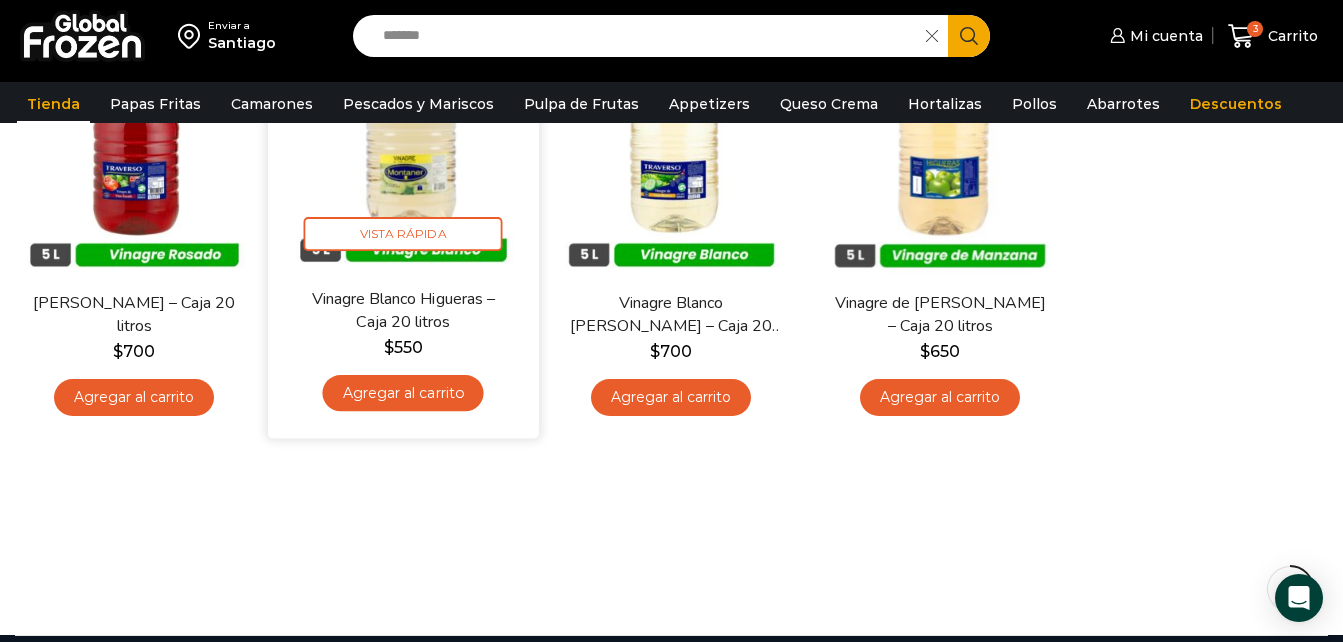 click on "Agregar al carrito" at bounding box center [402, 393] 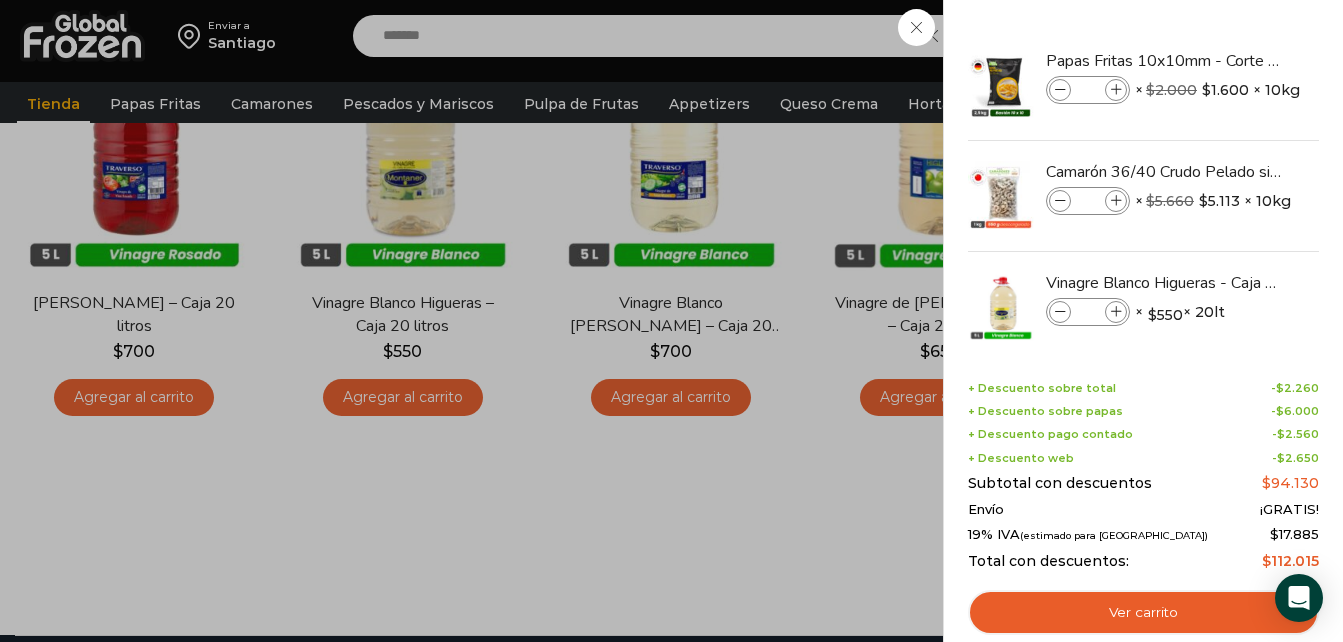 click on "4
Carrito
4
4
Shopping Cart
*" at bounding box center [1273, 36] 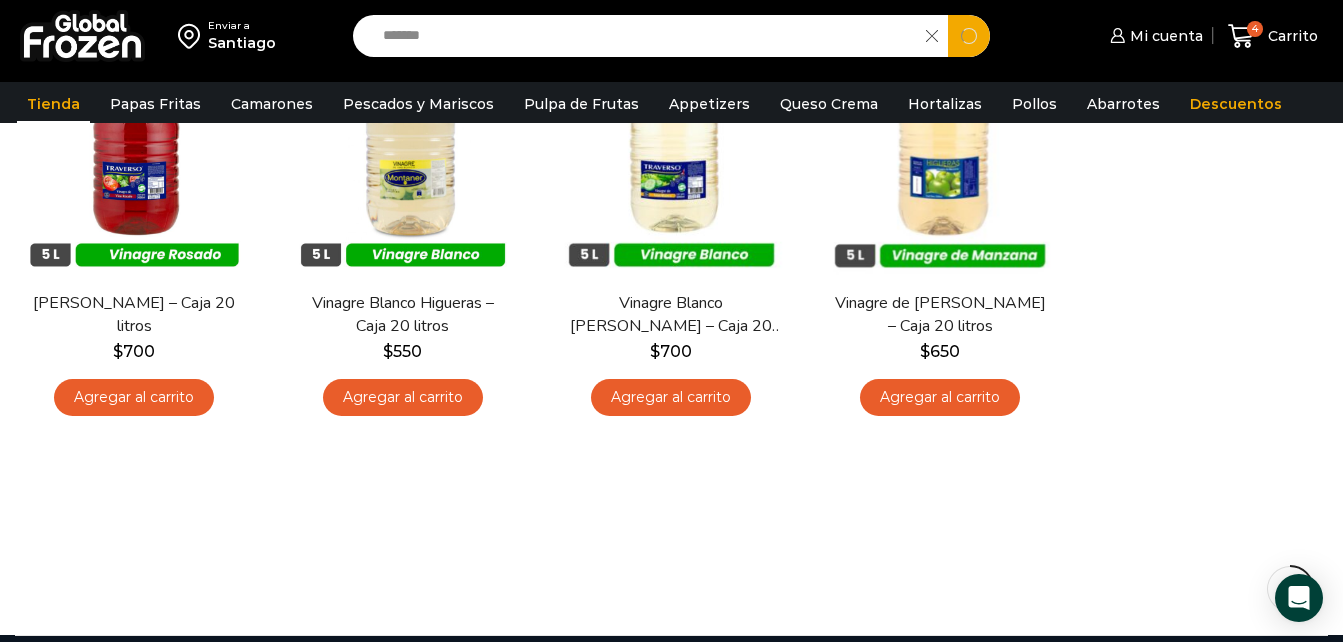 drag, startPoint x: 730, startPoint y: 32, endPoint x: 281, endPoint y: 74, distance: 450.96008 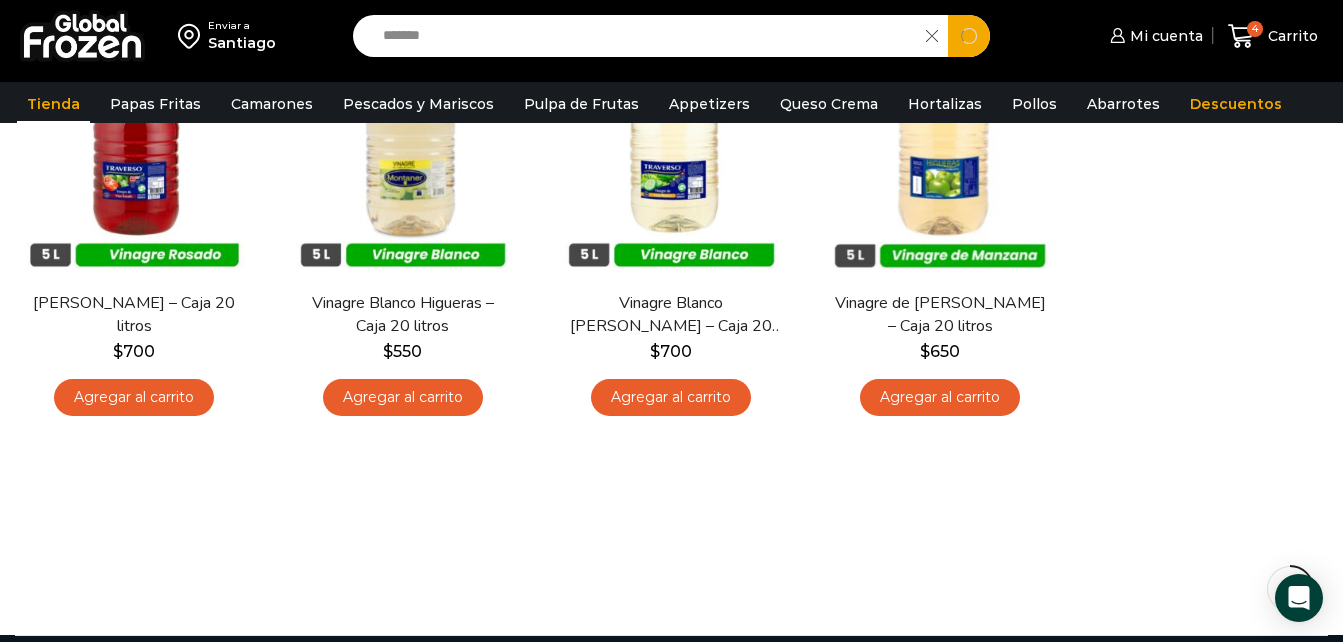 click on "Enviar a
Santiago
Search input
*******
Search
Mi cuenta
Mi perfil" at bounding box center [671, 41] 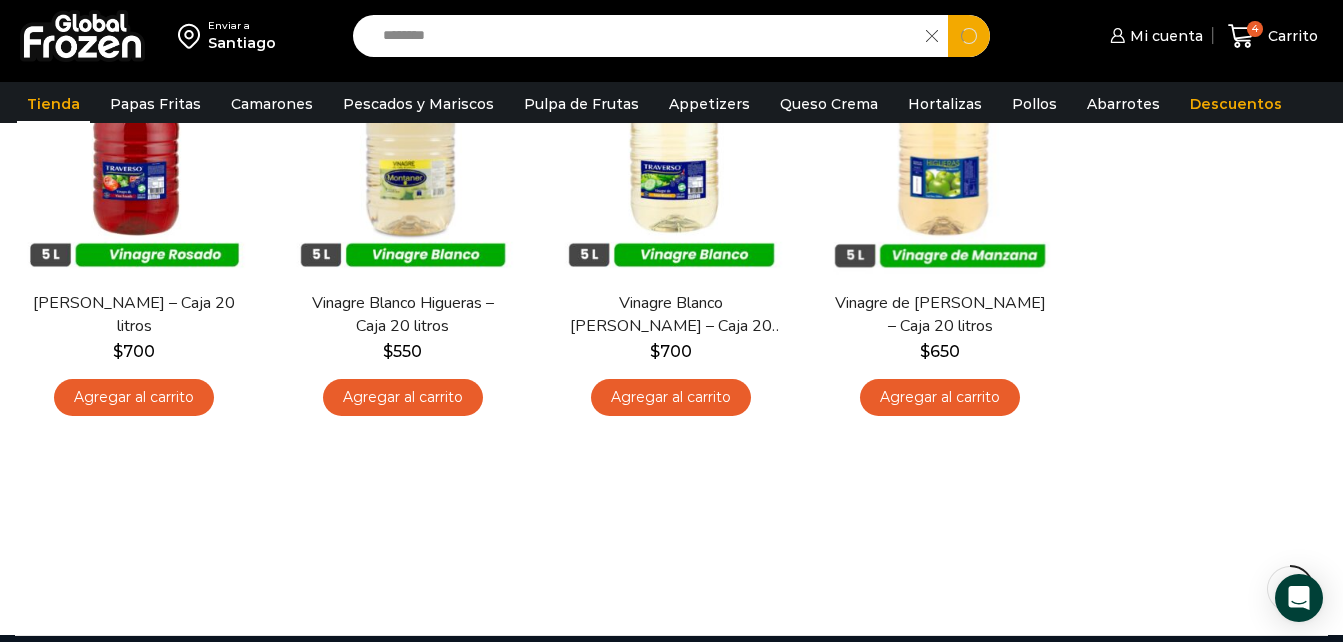 type on "********" 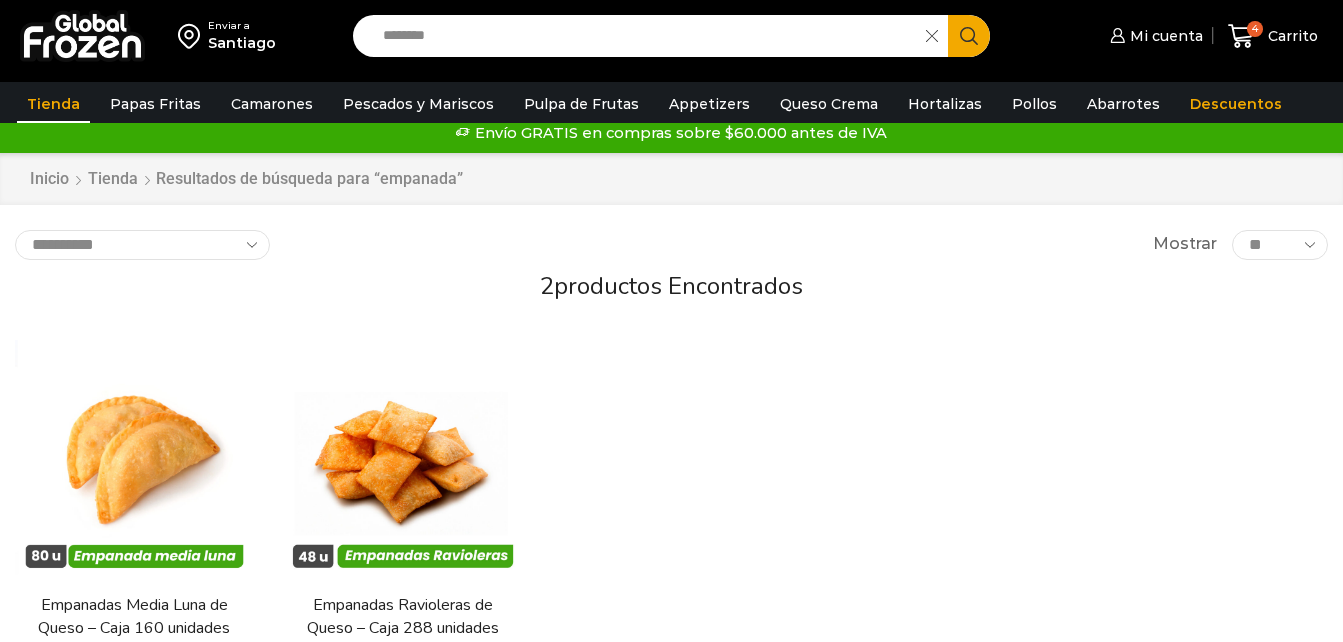 scroll, scrollTop: 0, scrollLeft: 0, axis: both 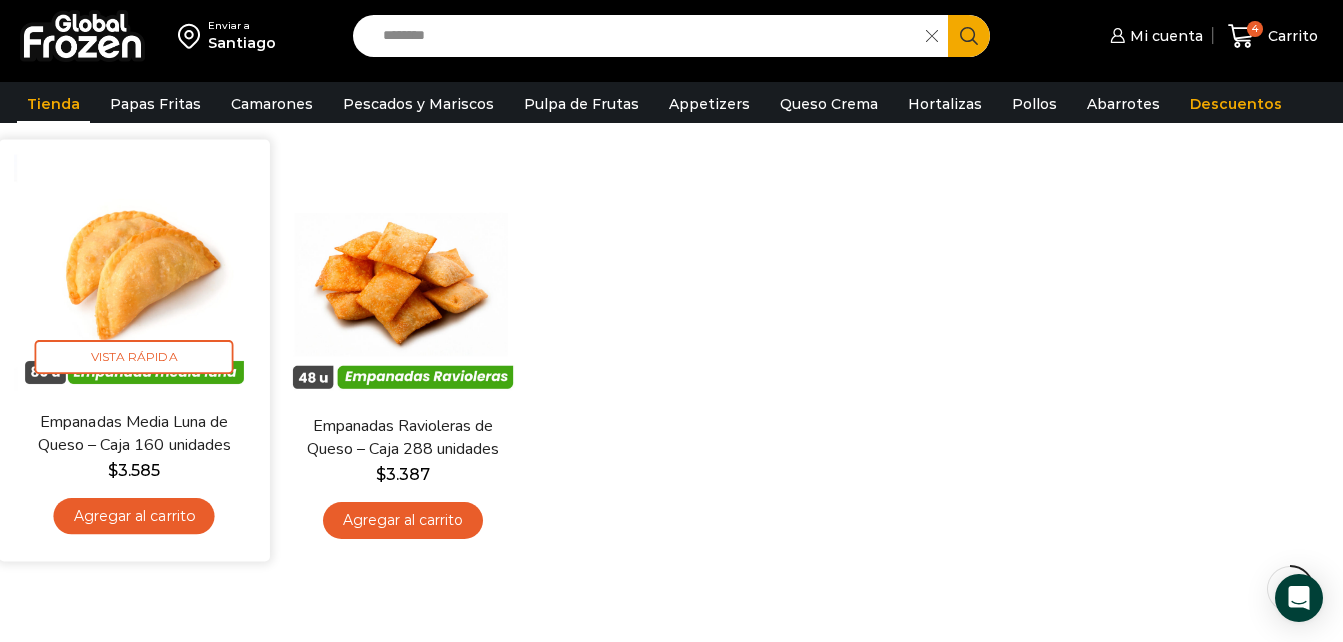 click on "Agregar al carrito" at bounding box center (134, 516) 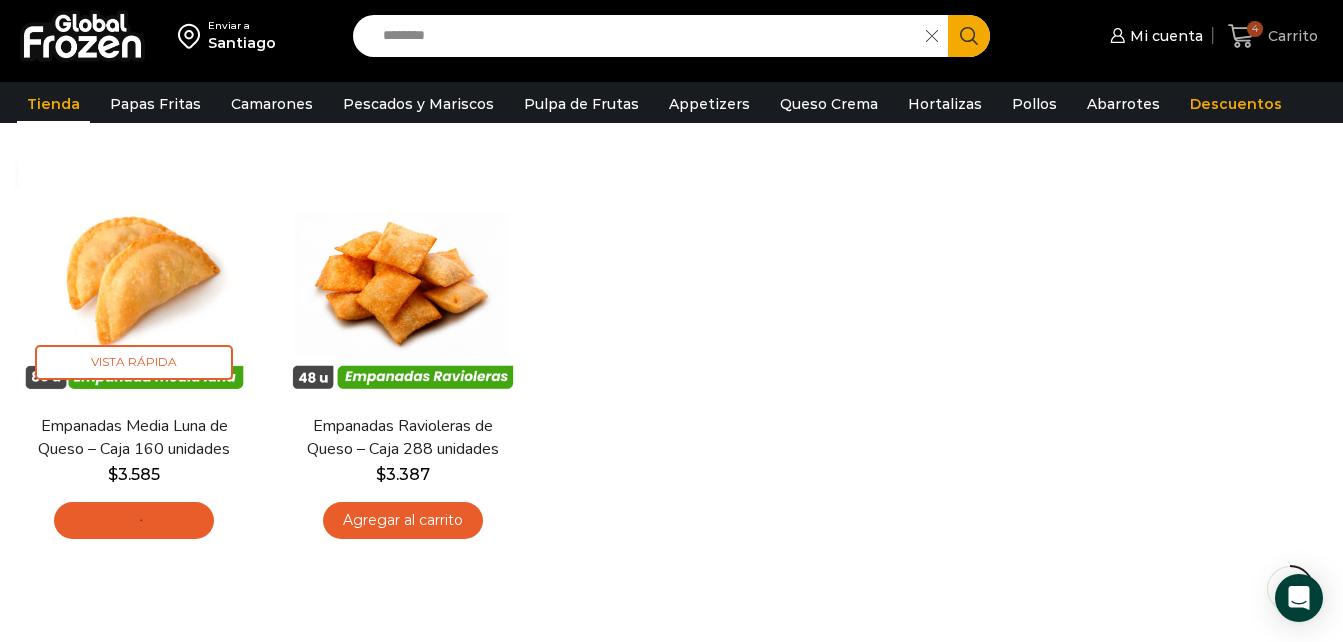 click on "Carrito" at bounding box center (1290, 36) 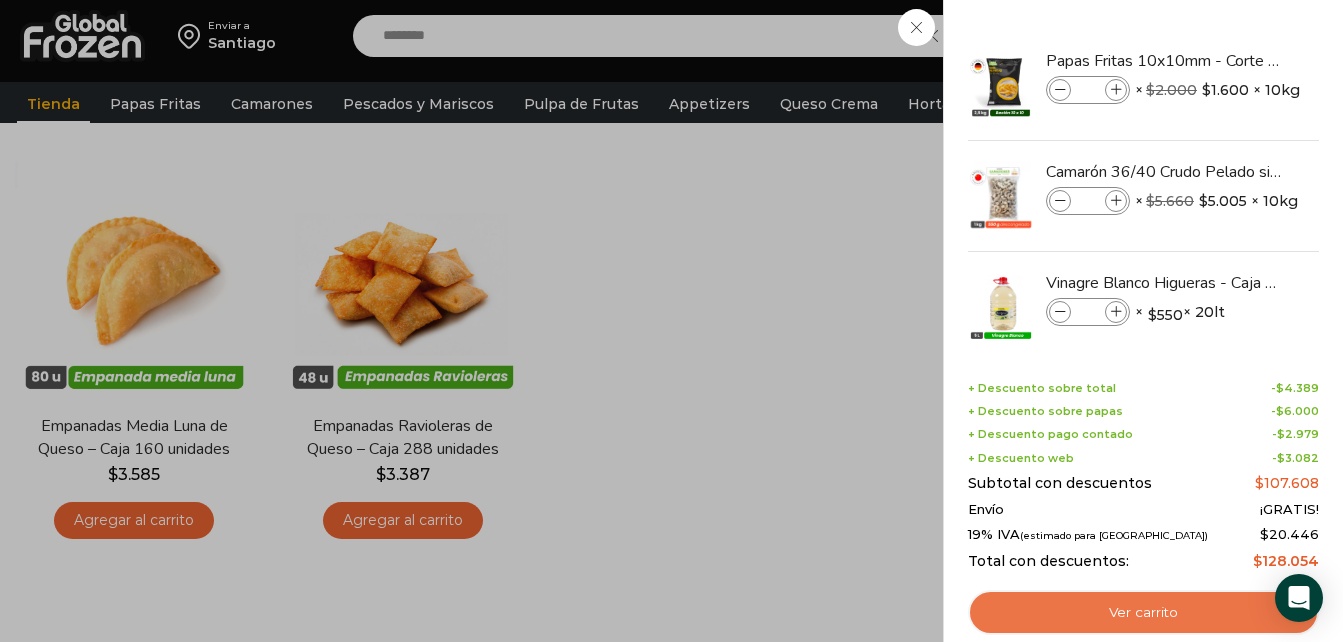 click on "Ver carrito" at bounding box center [1143, 613] 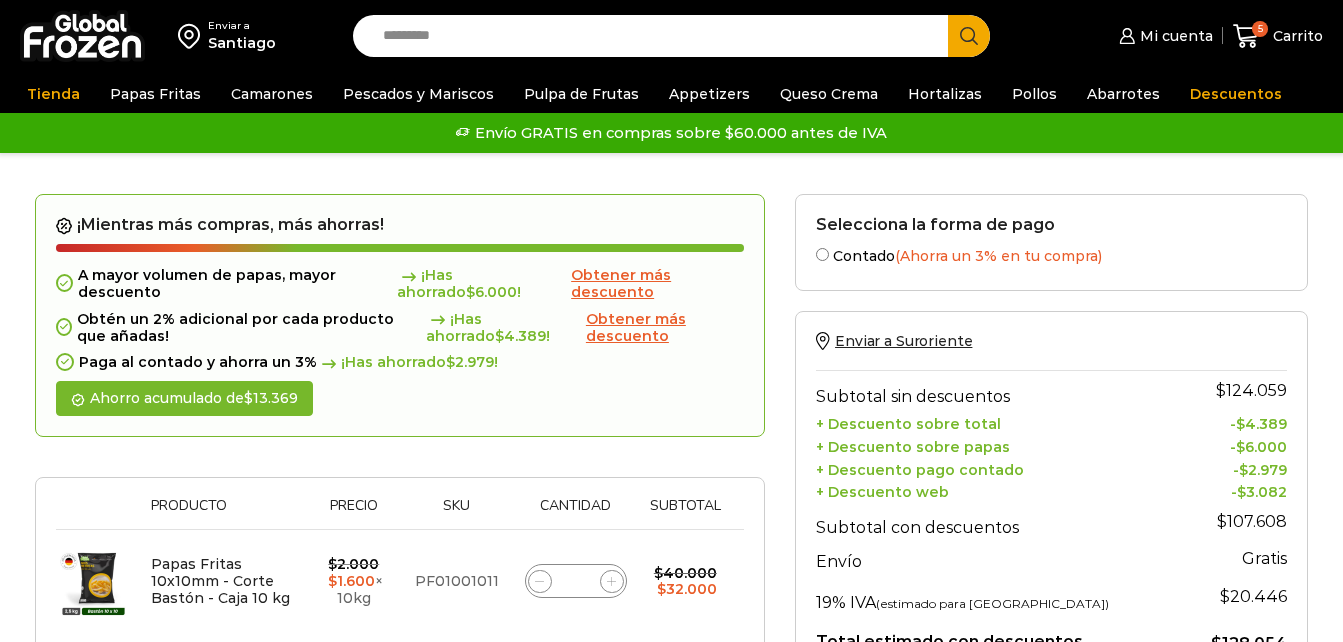 scroll, scrollTop: 0, scrollLeft: 0, axis: both 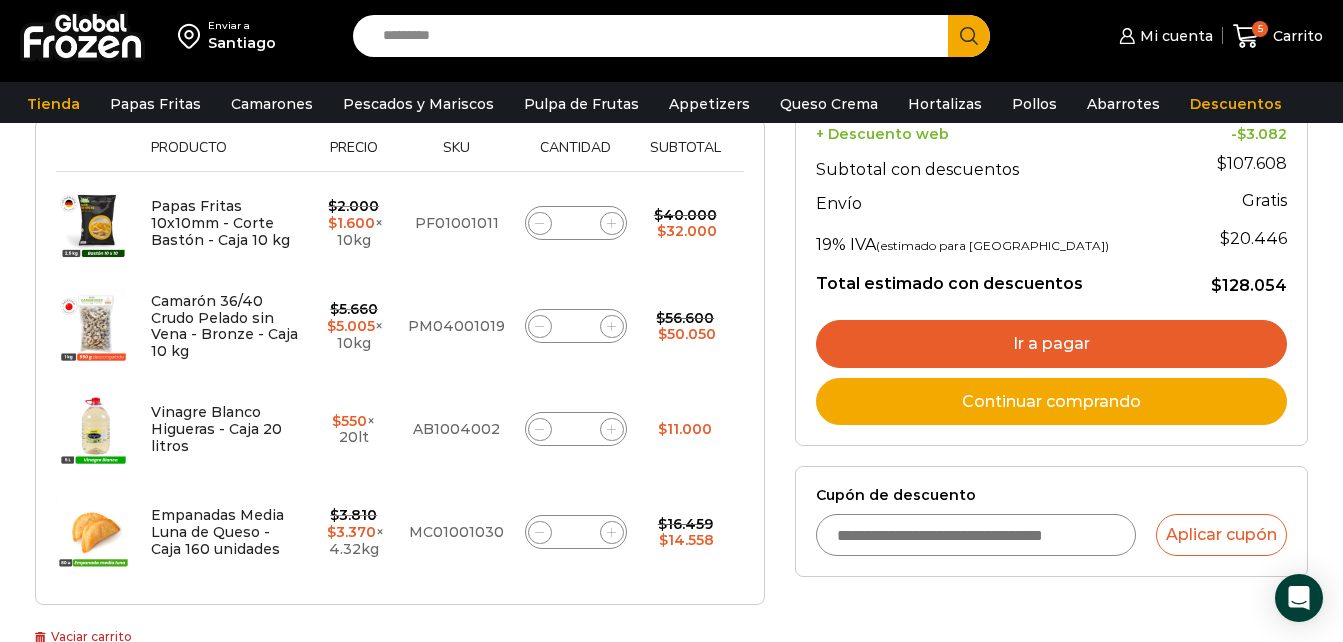 click 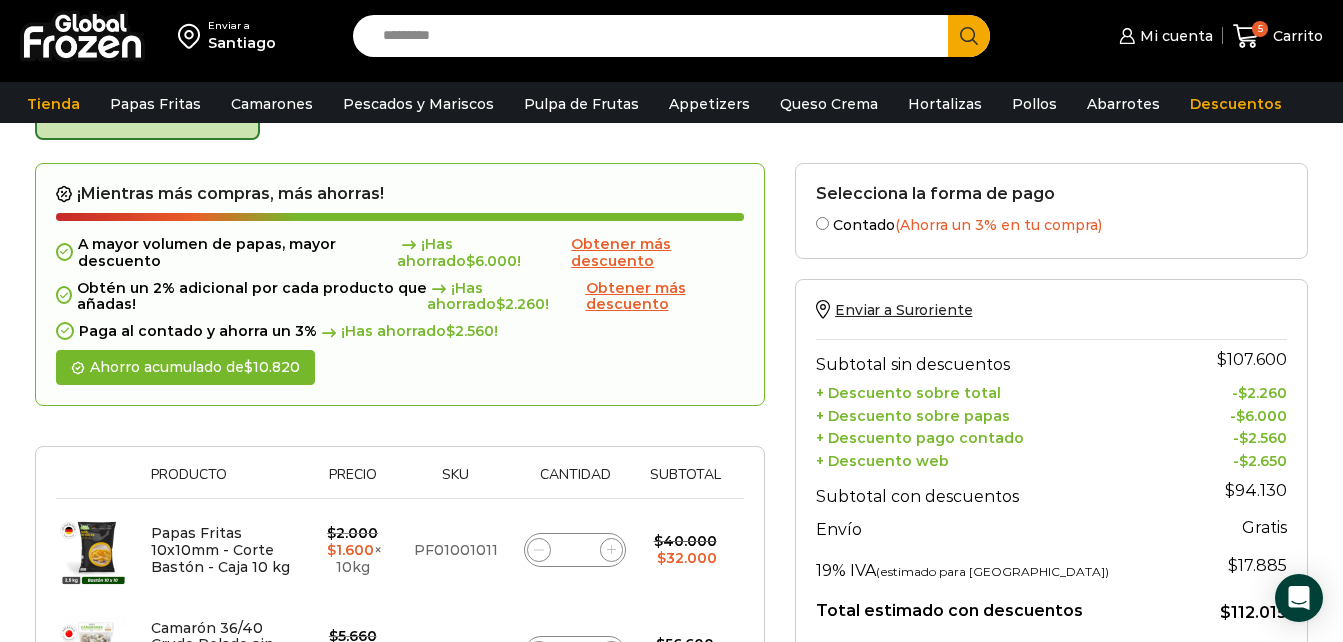 scroll, scrollTop: 113, scrollLeft: 0, axis: vertical 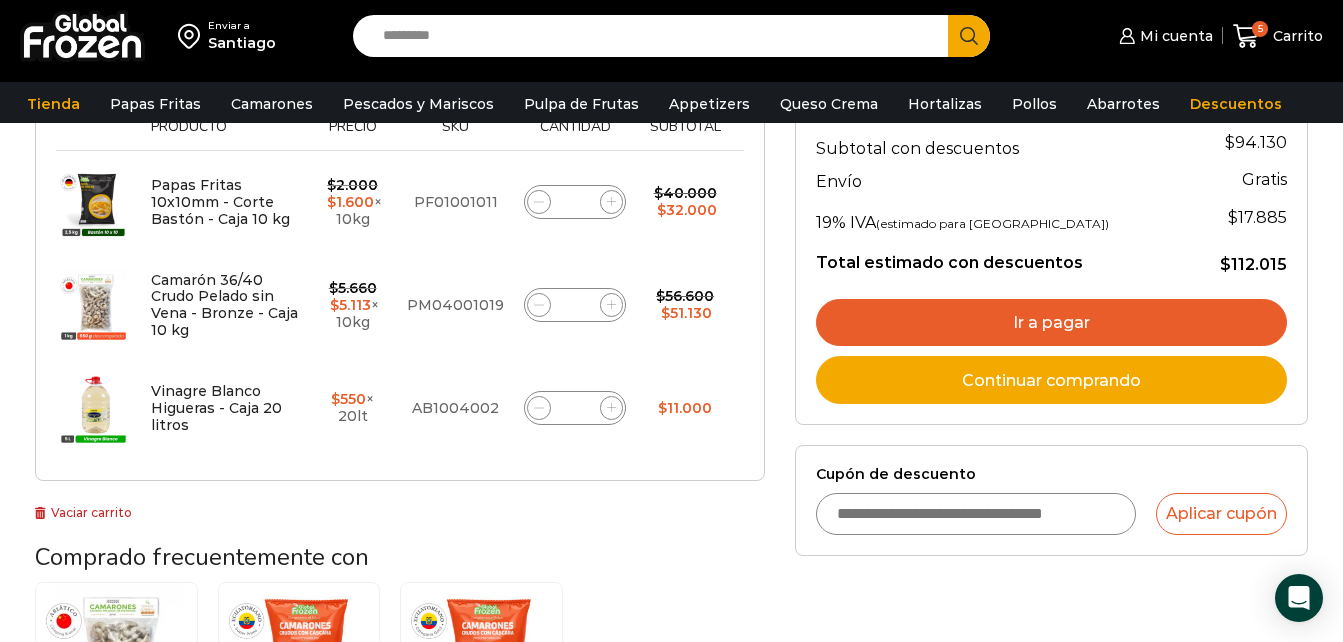click 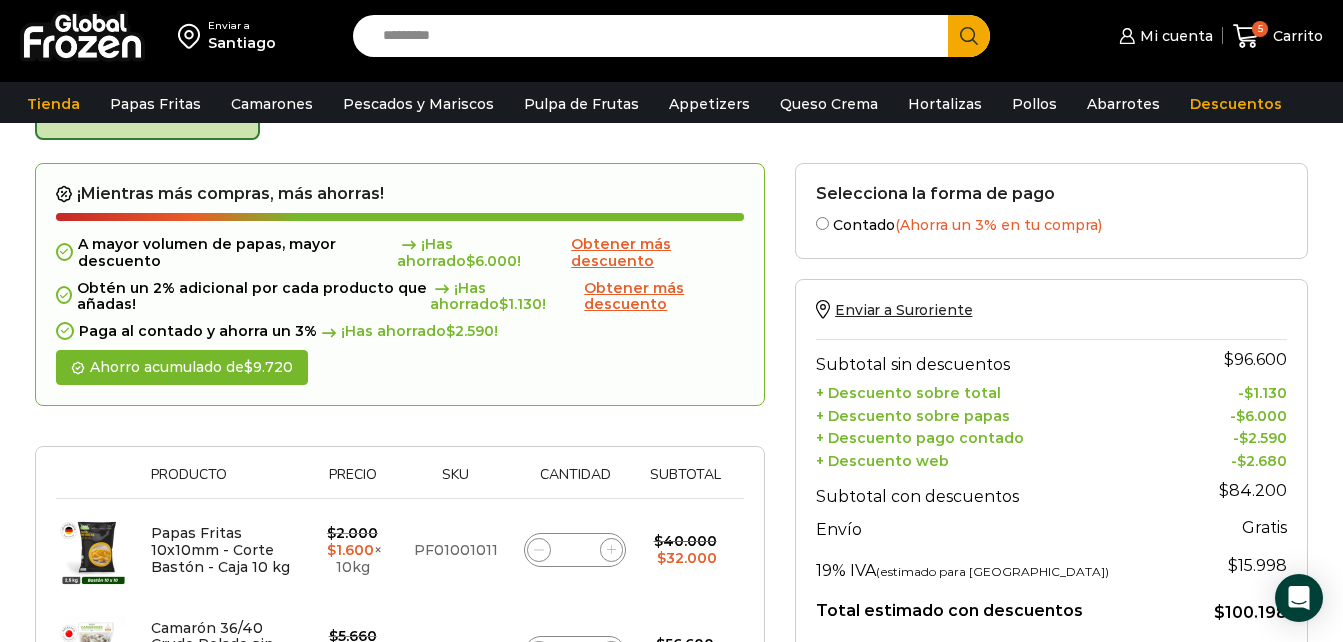 scroll, scrollTop: 113, scrollLeft: 0, axis: vertical 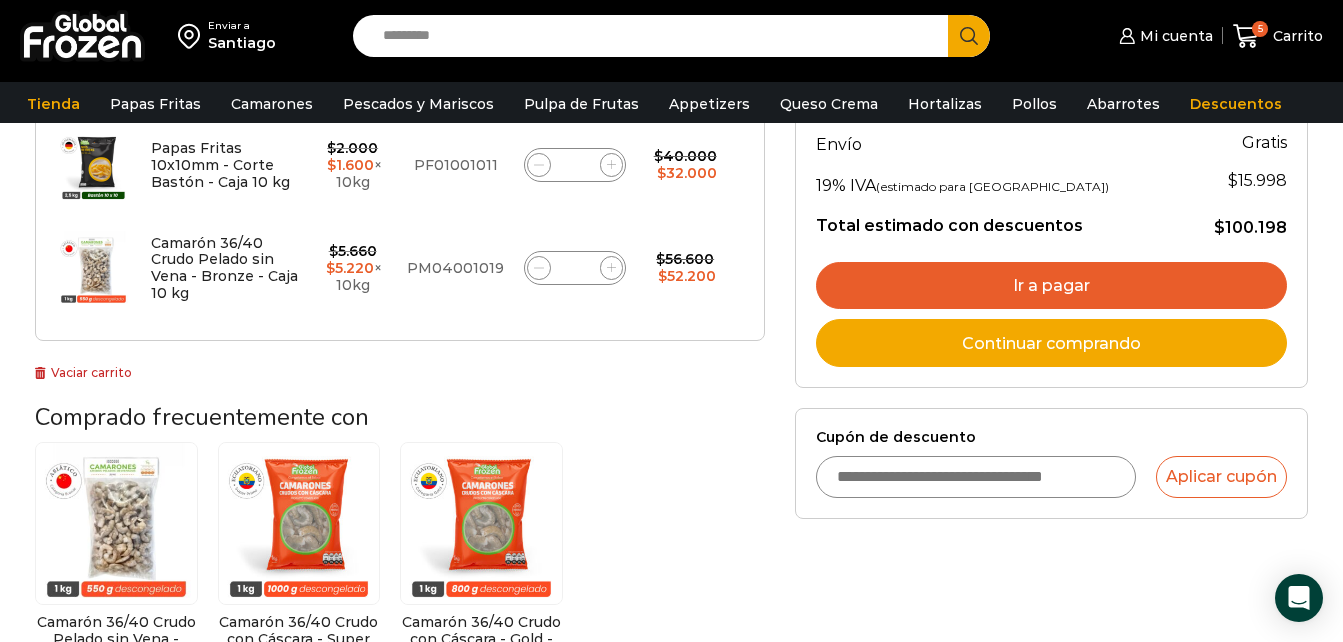click on "Ir a pagar" at bounding box center (1051, 286) 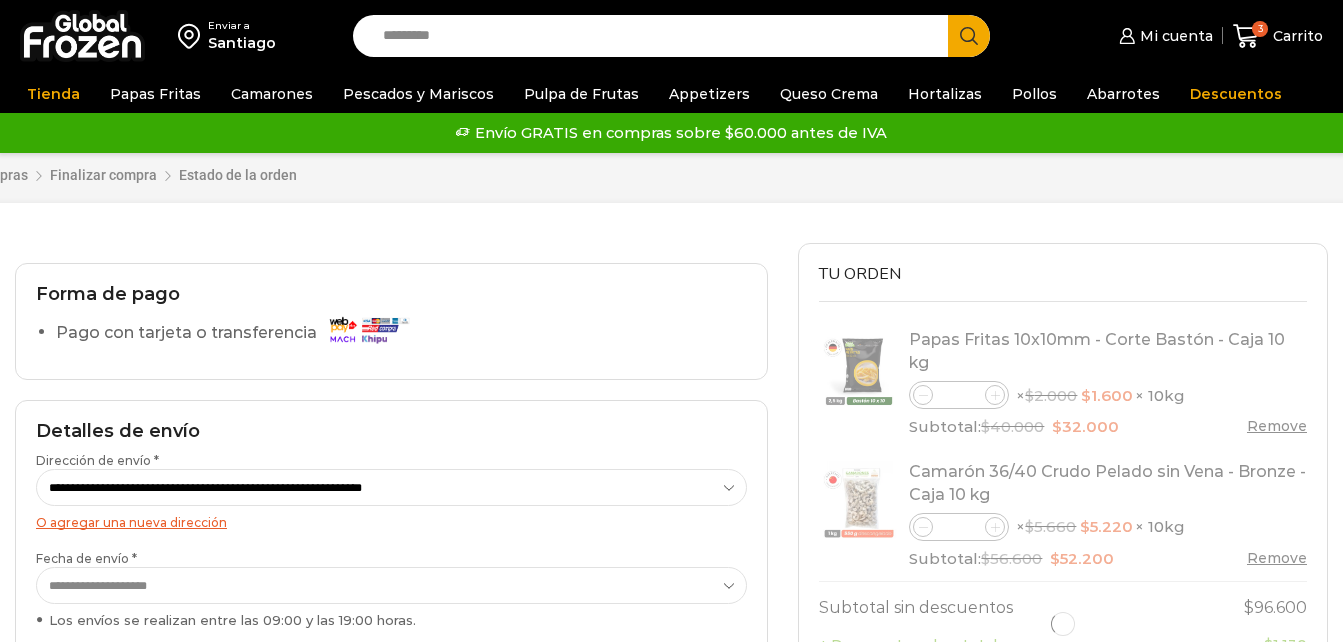 scroll, scrollTop: 0, scrollLeft: 0, axis: both 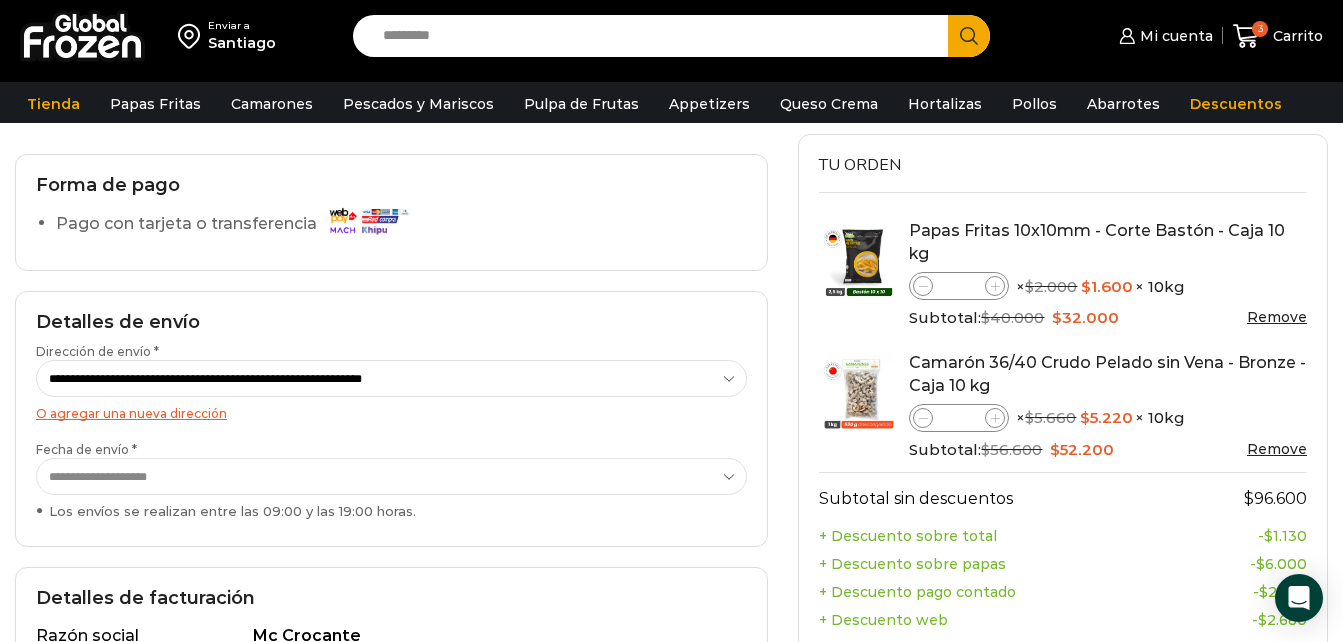 click on "**********" at bounding box center (391, 476) 